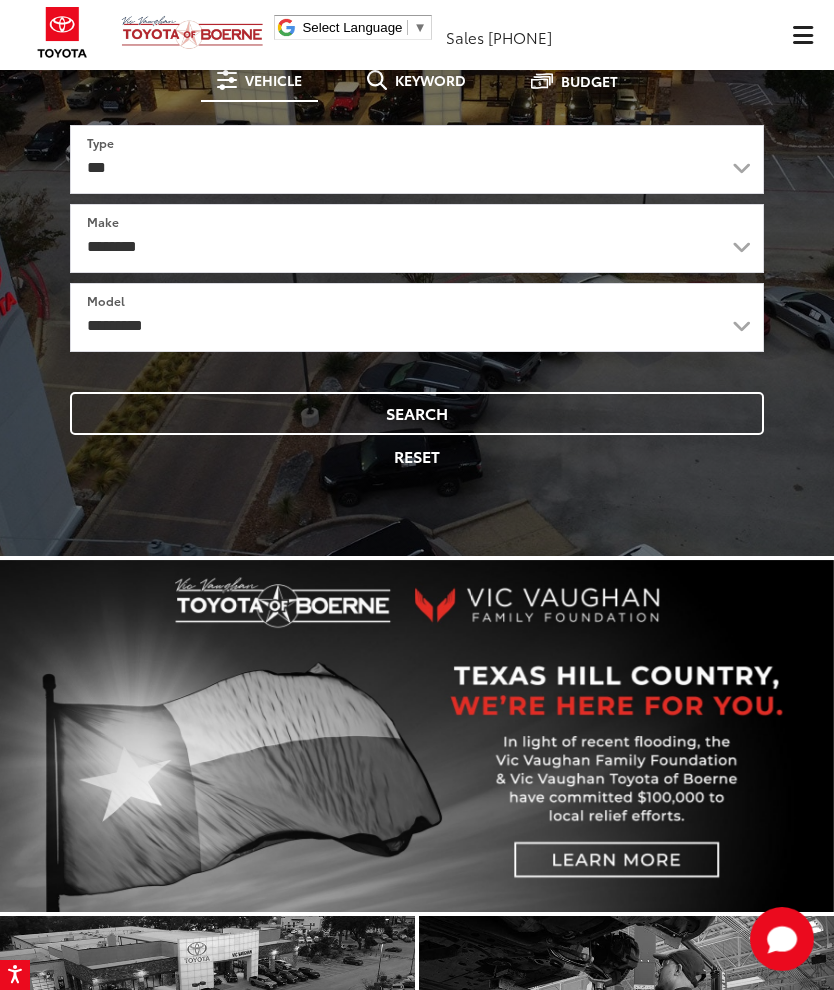 scroll, scrollTop: 123, scrollLeft: 0, axis: vertical 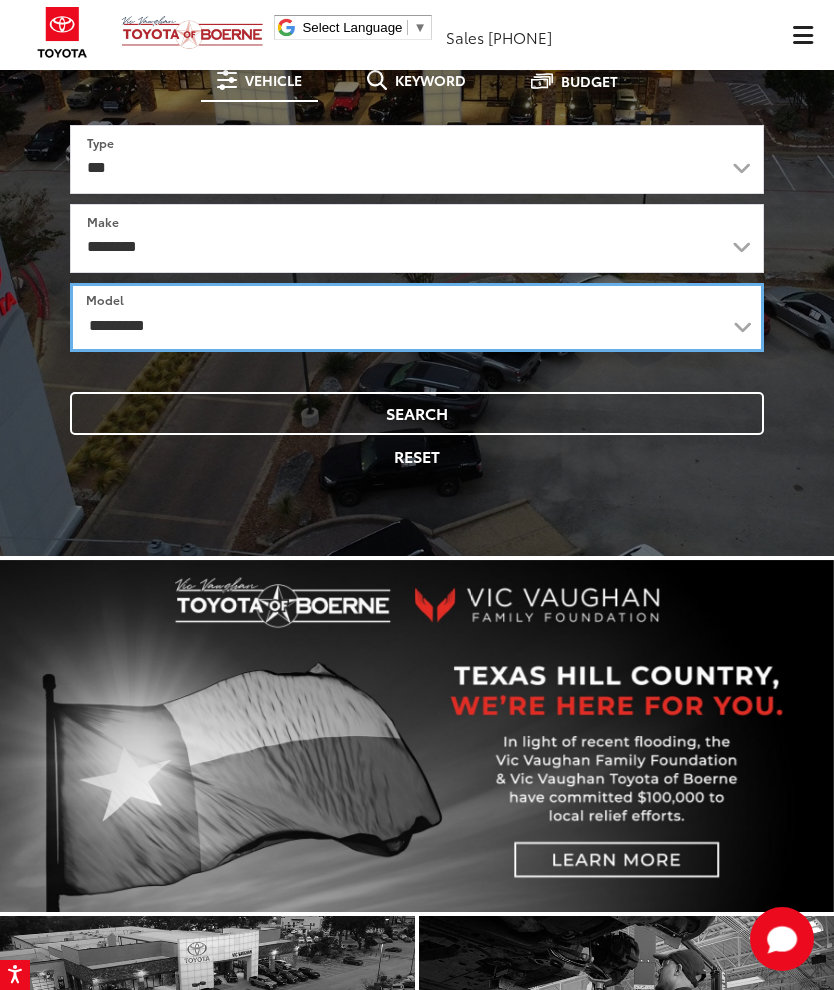 click on "**********" at bounding box center (417, 317) 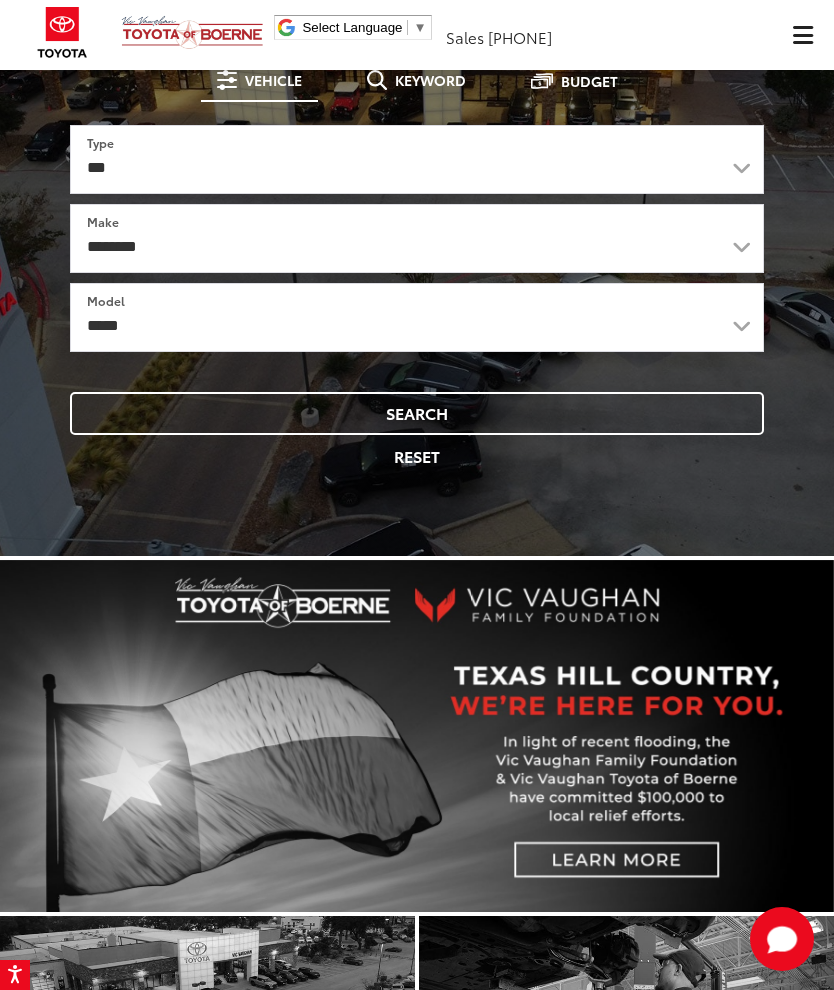 click on "Search" at bounding box center (417, 413) 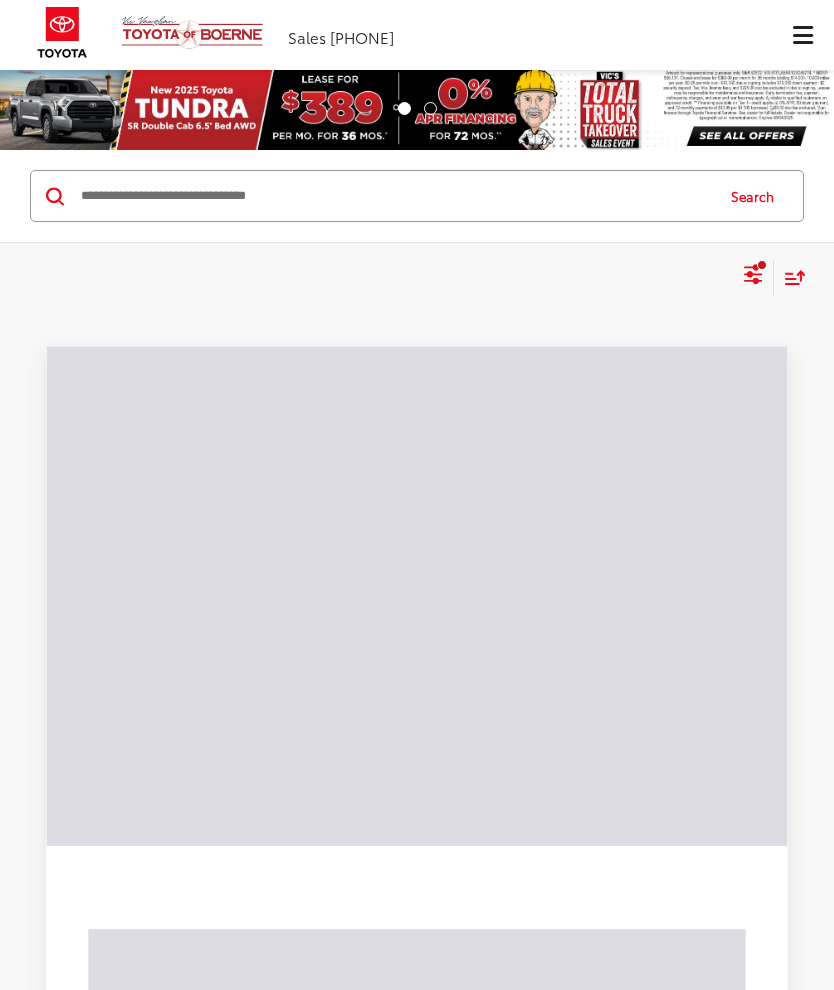scroll, scrollTop: 0, scrollLeft: 0, axis: both 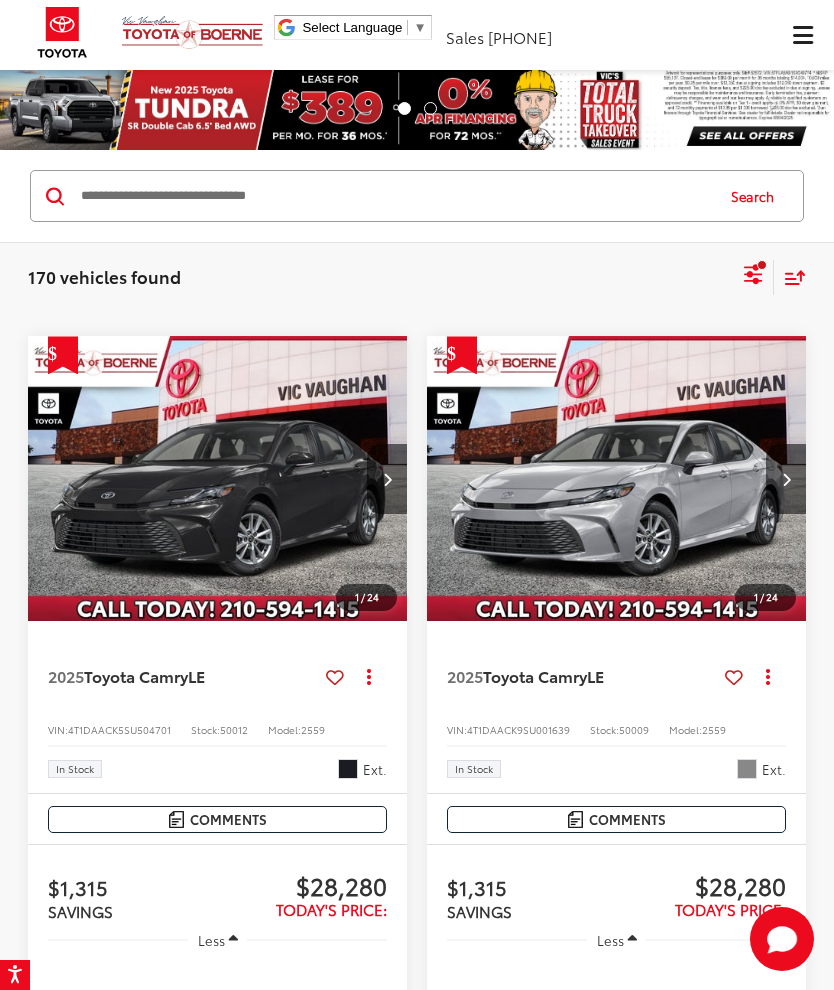 click 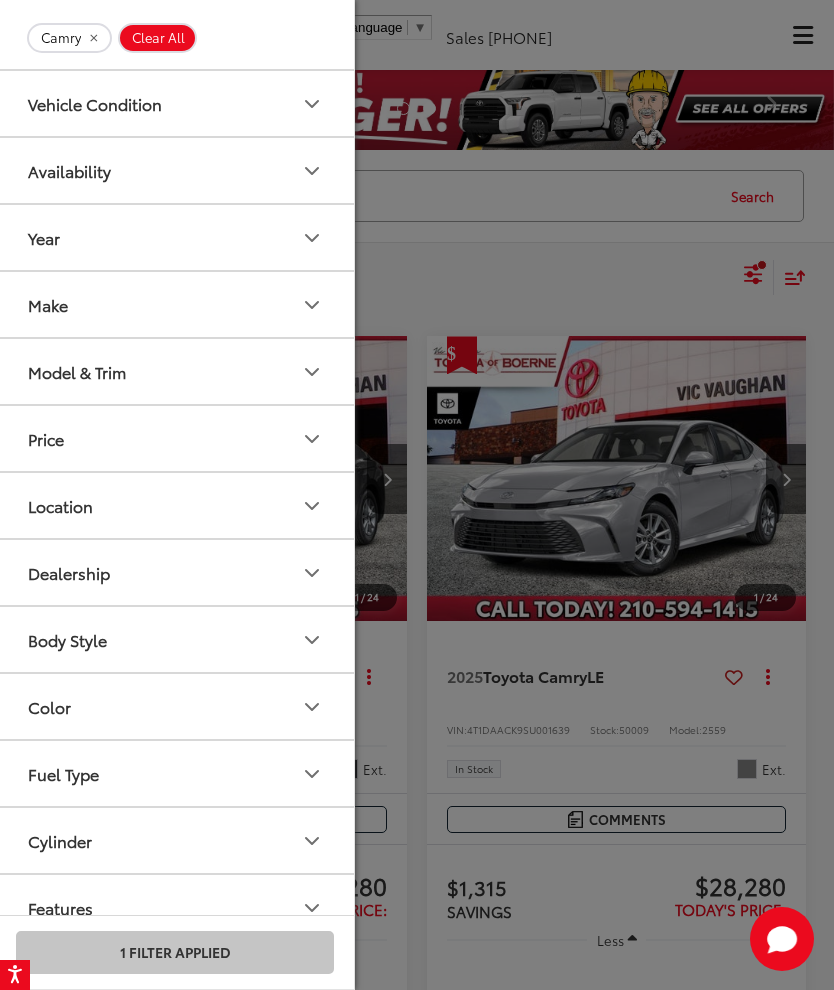 scroll, scrollTop: 45, scrollLeft: 0, axis: vertical 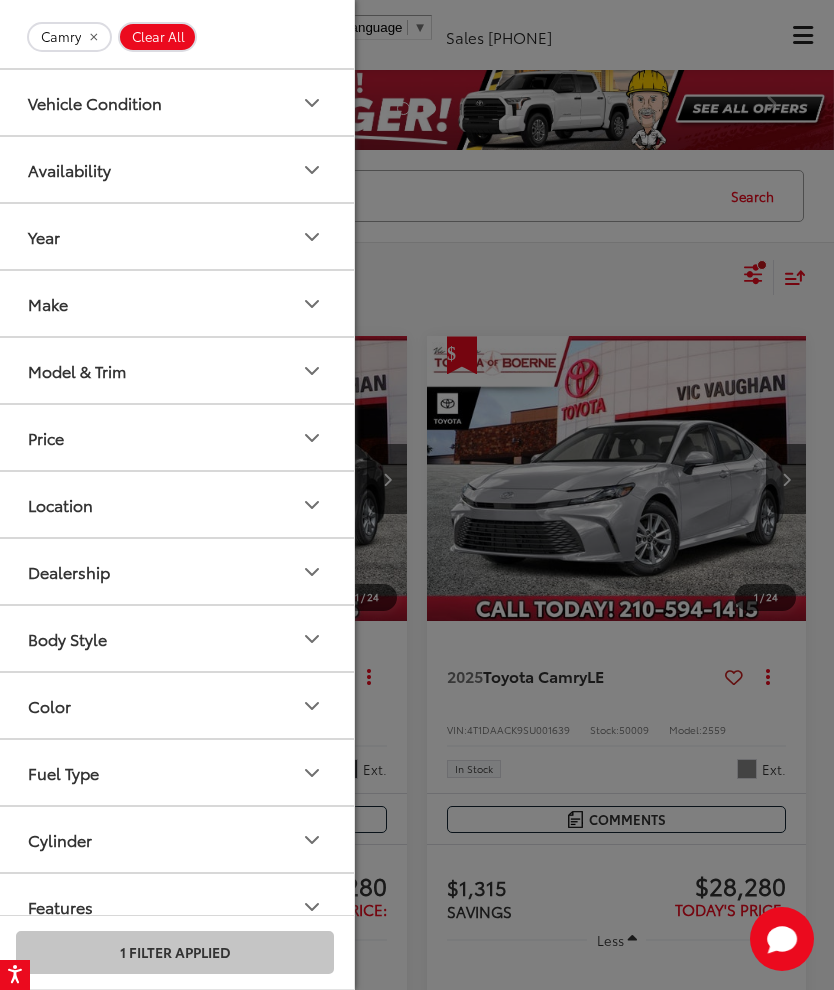 click 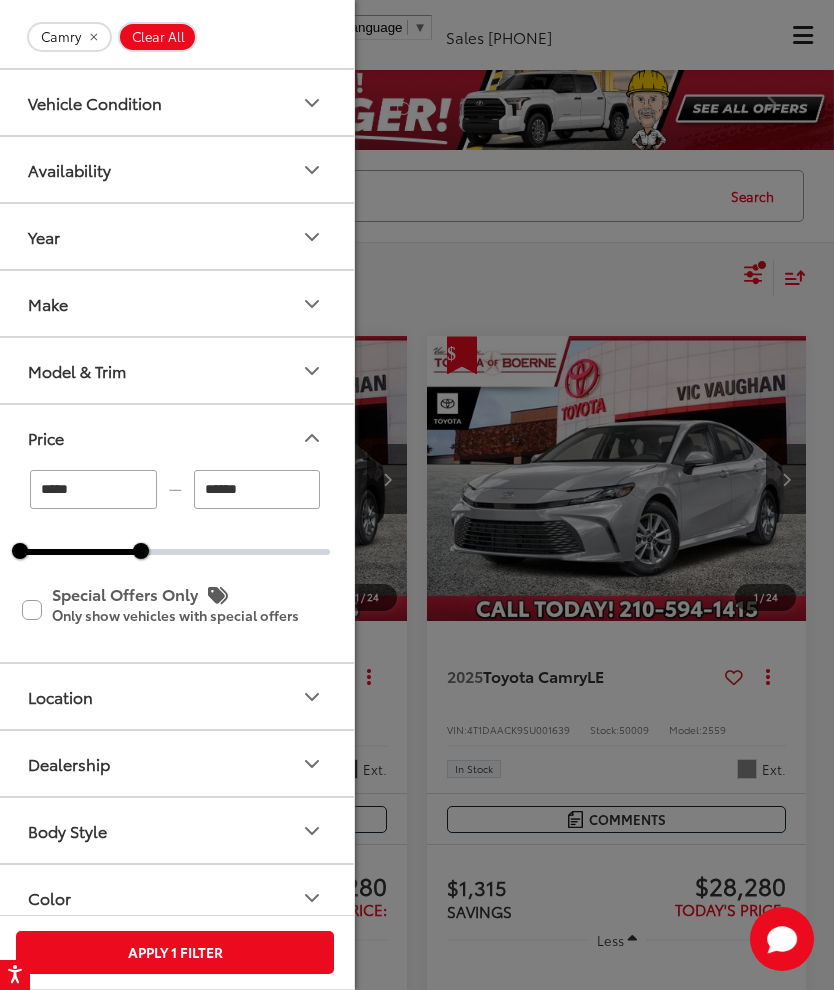click on "Apply 1 Filter" at bounding box center (175, 952) 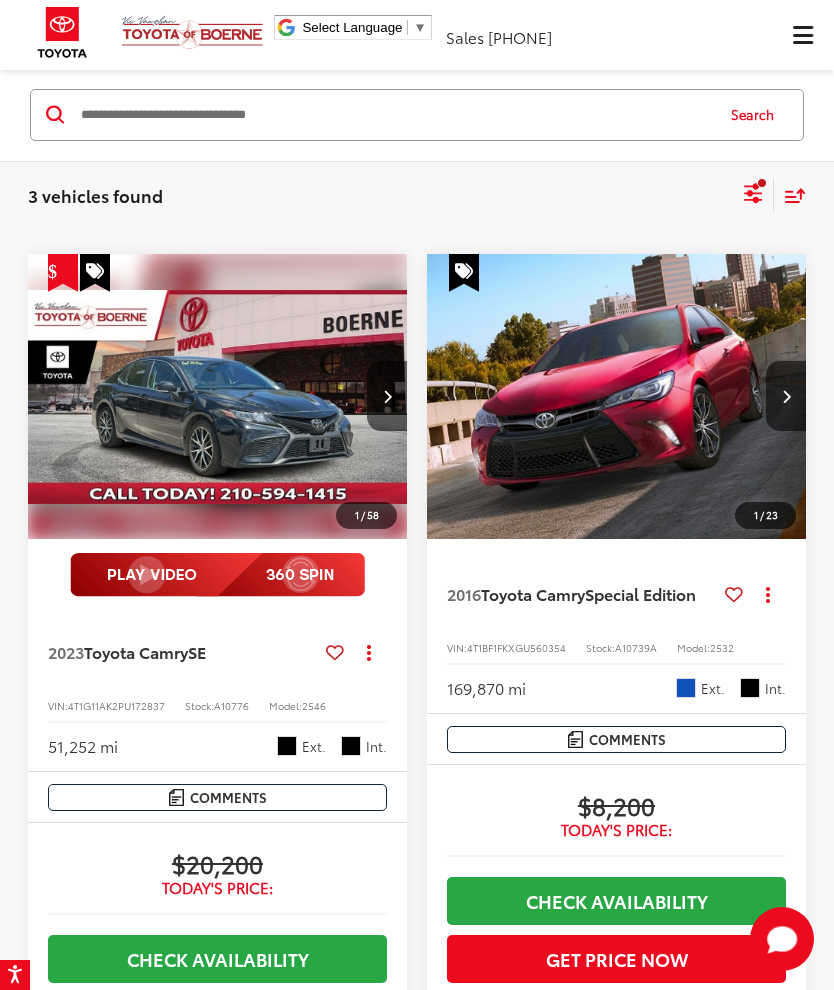 scroll, scrollTop: 0, scrollLeft: 0, axis: both 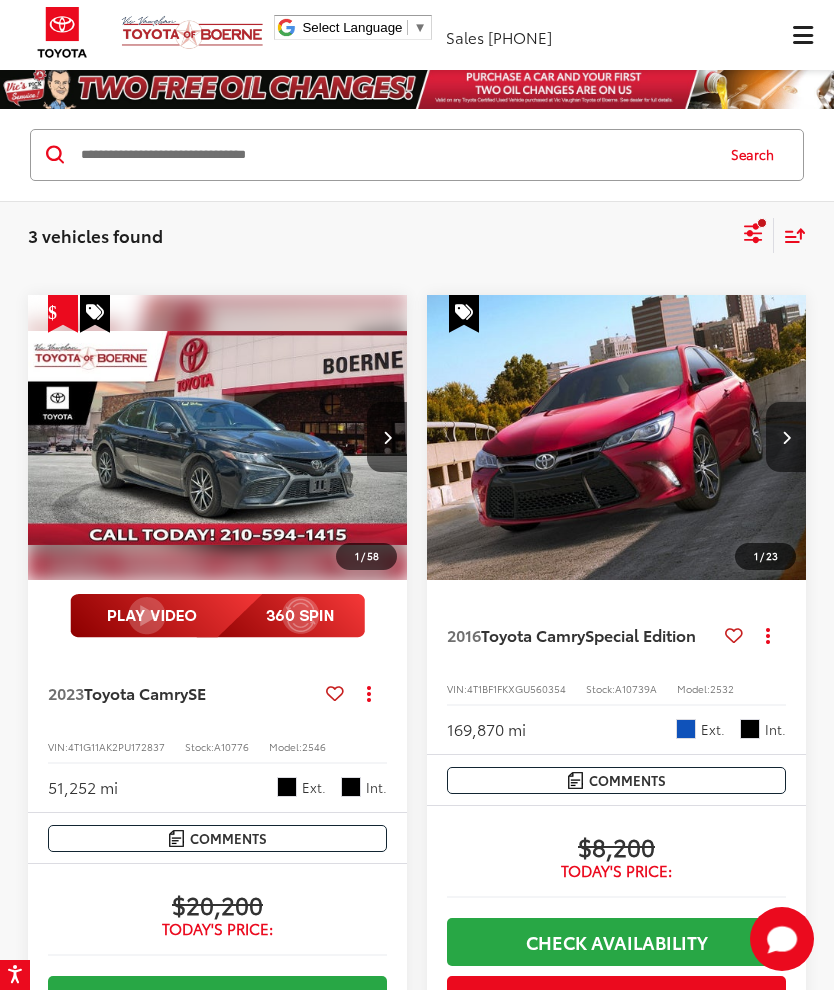 click on "3 vehicles found Camry $5,000-$21,000 Clear All + 0 test Sort Price:  High to Low Price:  Low to High Year:  High to Low Year:  Low to High Mileage:  High to Low Mileage:  Low to High Distance:  Near to Far Distance:  Far to Near Featured Vehicles Grid List" at bounding box center (417, 236) 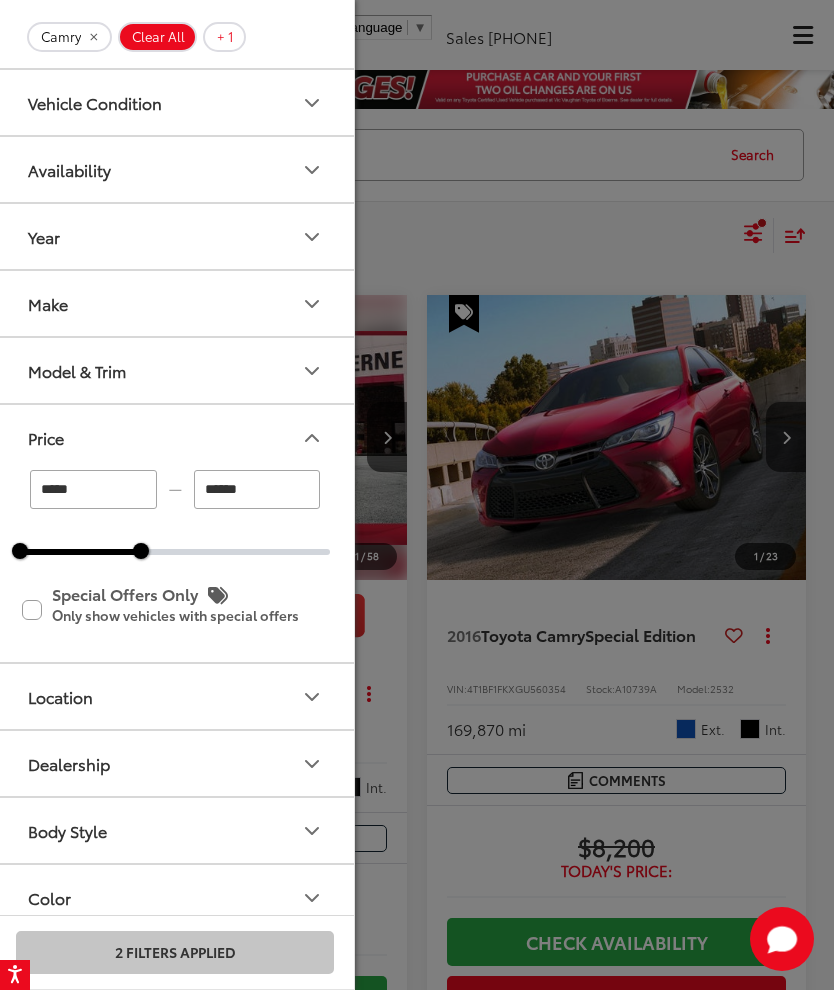 type on "******" 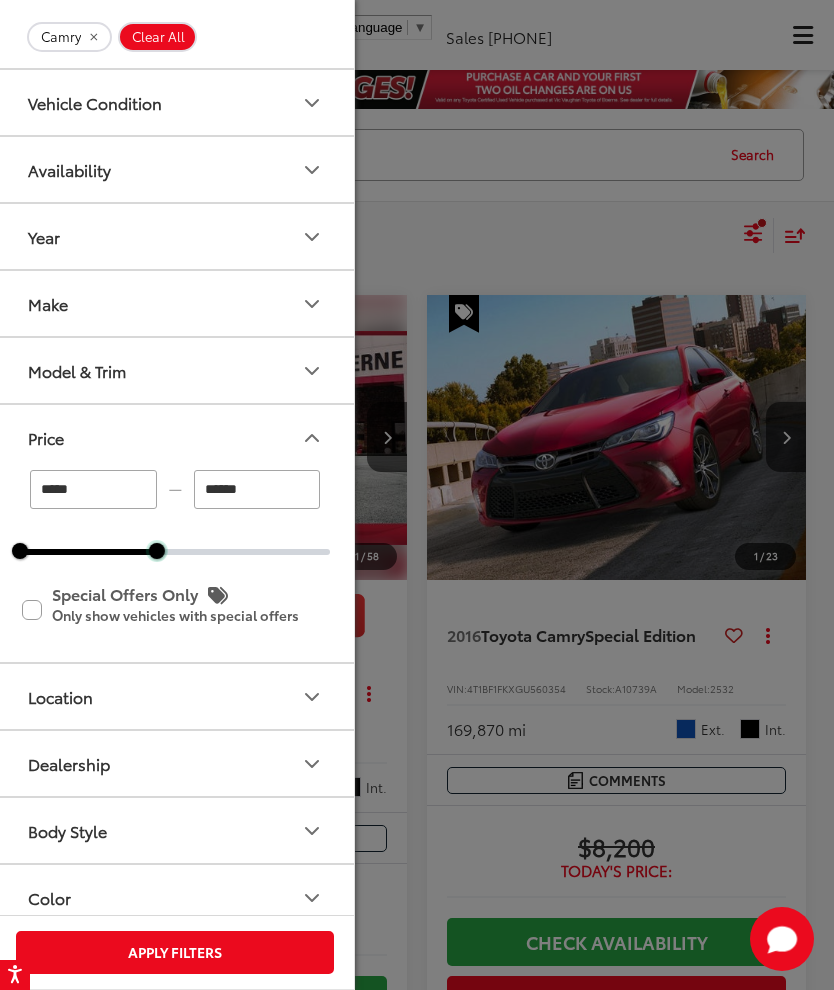 click at bounding box center (157, 551) 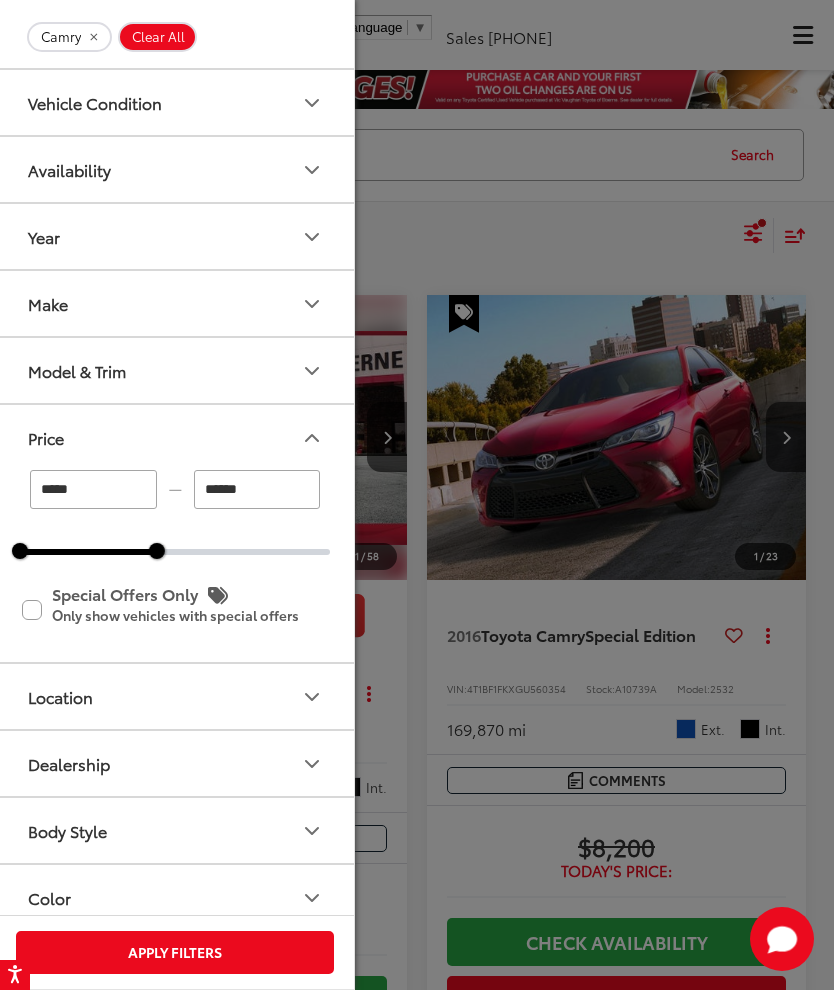 click on "Apply Filters" at bounding box center [175, 952] 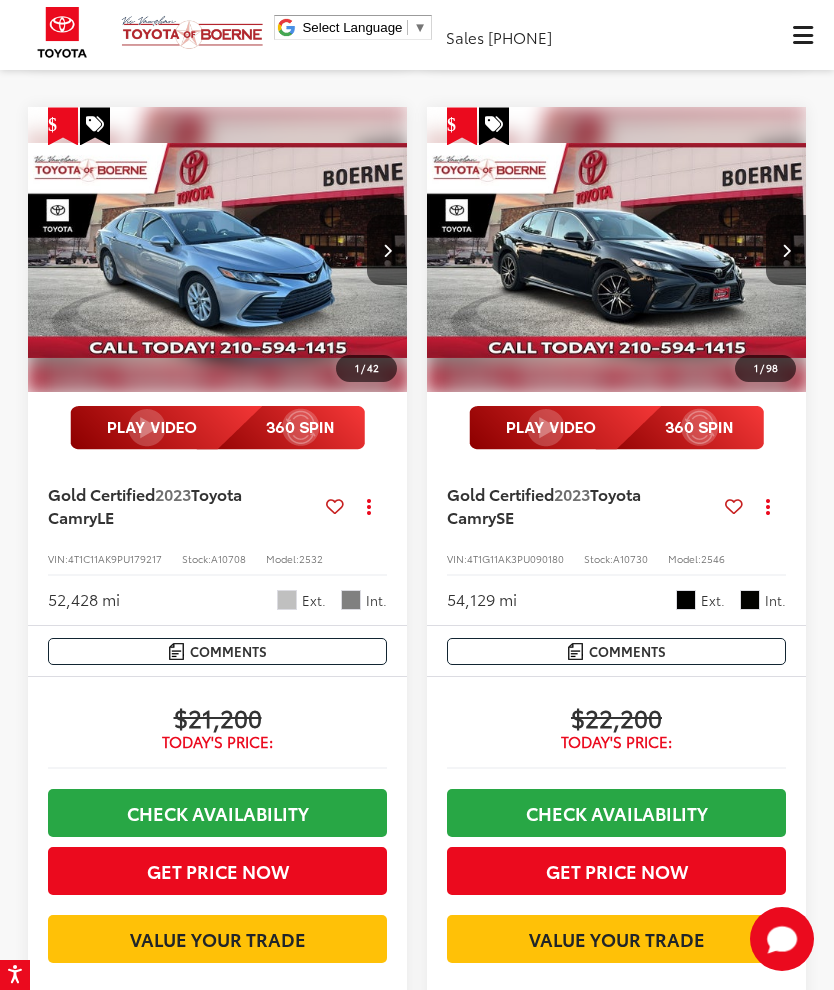 scroll, scrollTop: 1117, scrollLeft: 0, axis: vertical 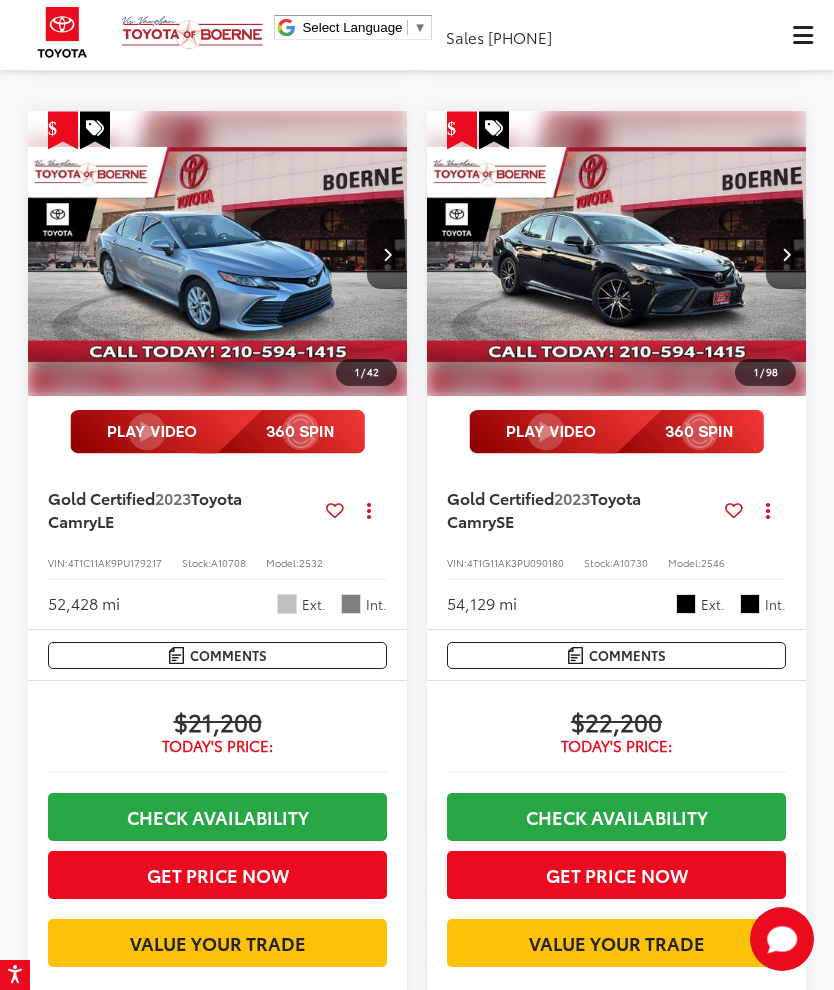 click at bounding box center (217, 432) 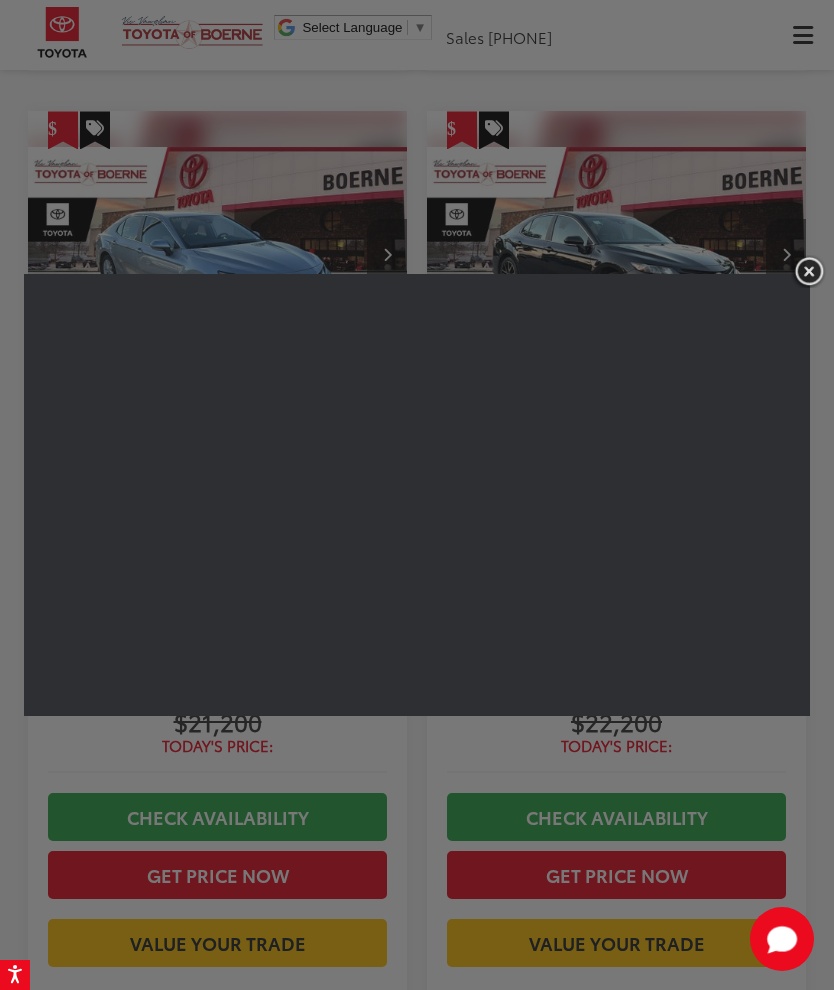 click at bounding box center [809, 271] 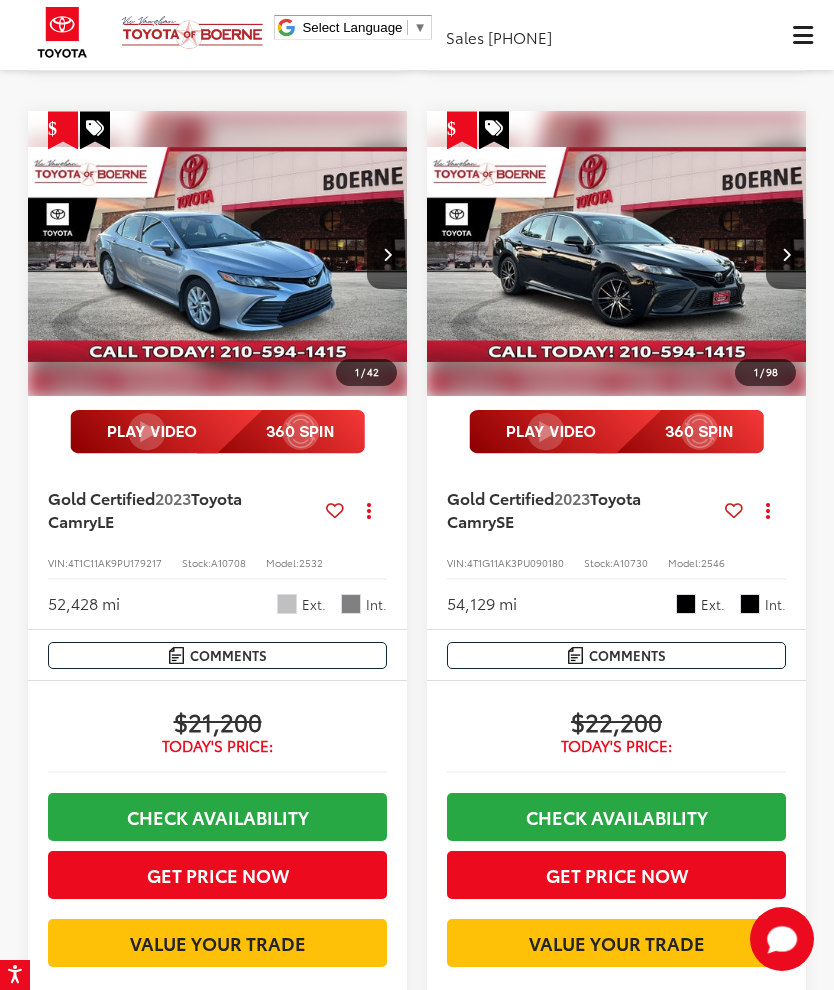 click at bounding box center [218, 254] 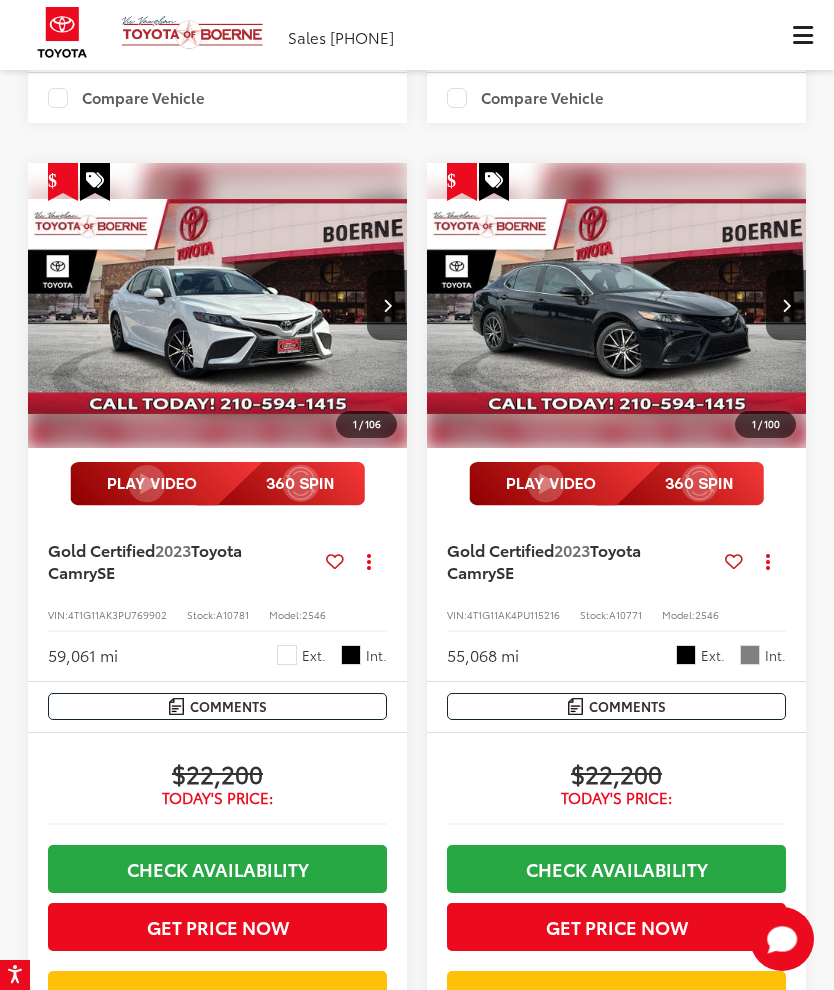 scroll, scrollTop: 3295, scrollLeft: 0, axis: vertical 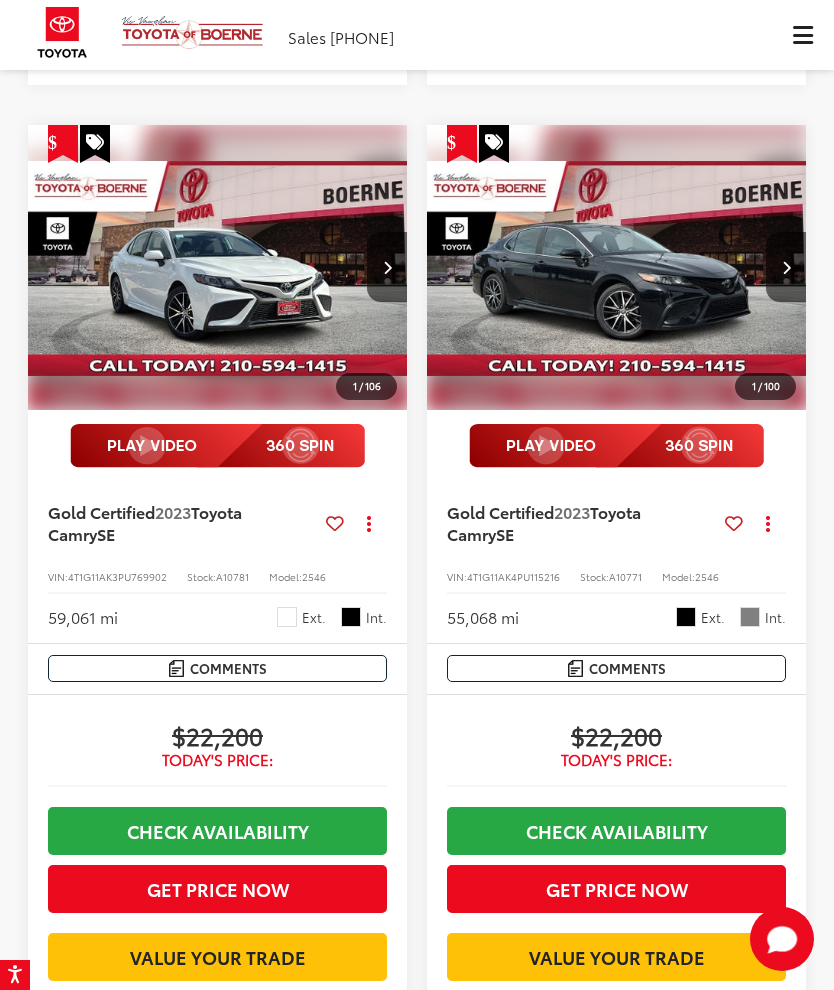 click at bounding box center (617, 268) 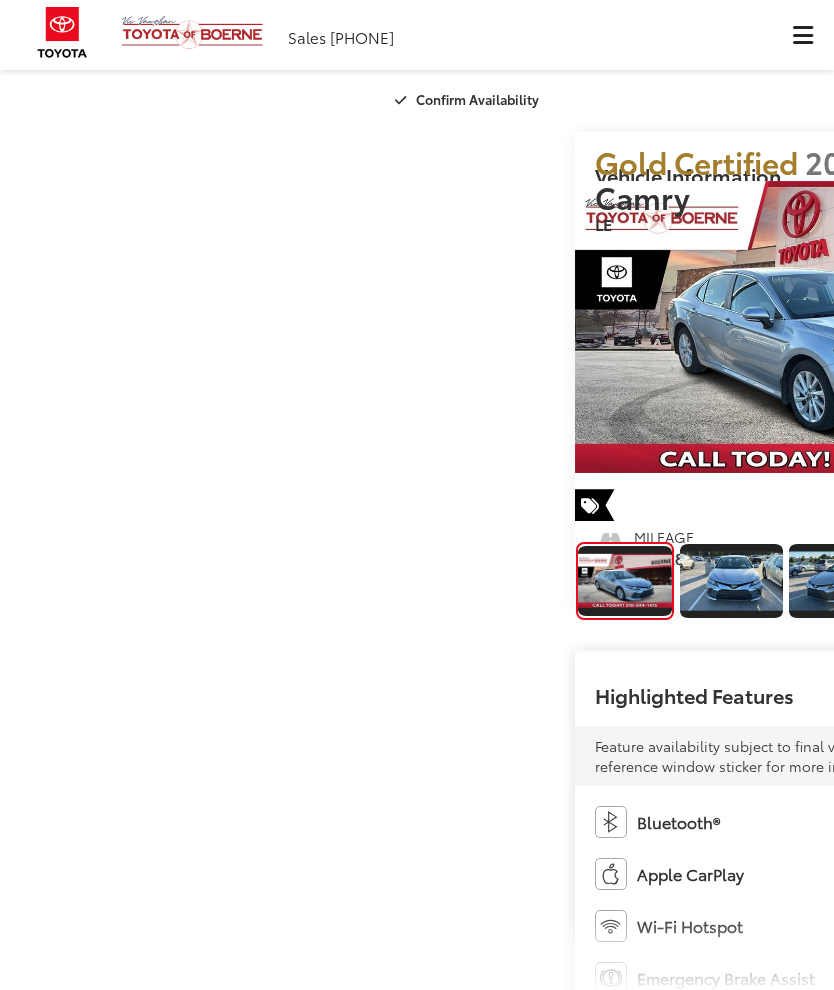 scroll, scrollTop: 0, scrollLeft: 0, axis: both 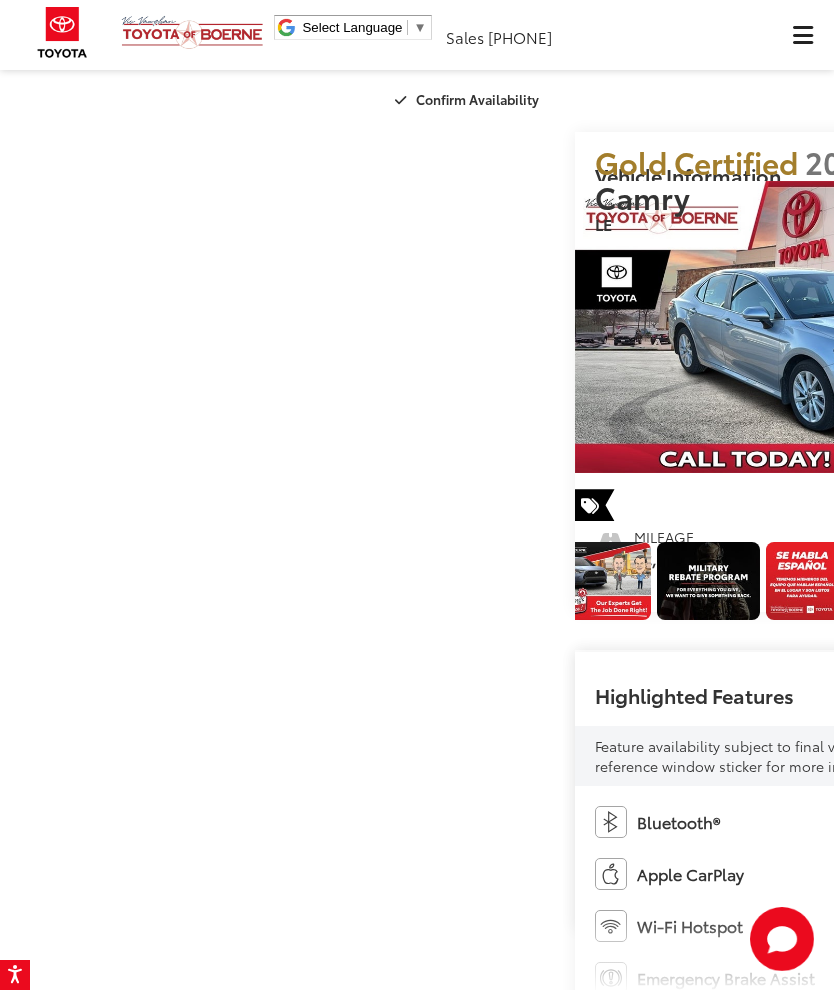 click at bounding box center [-232, 104] 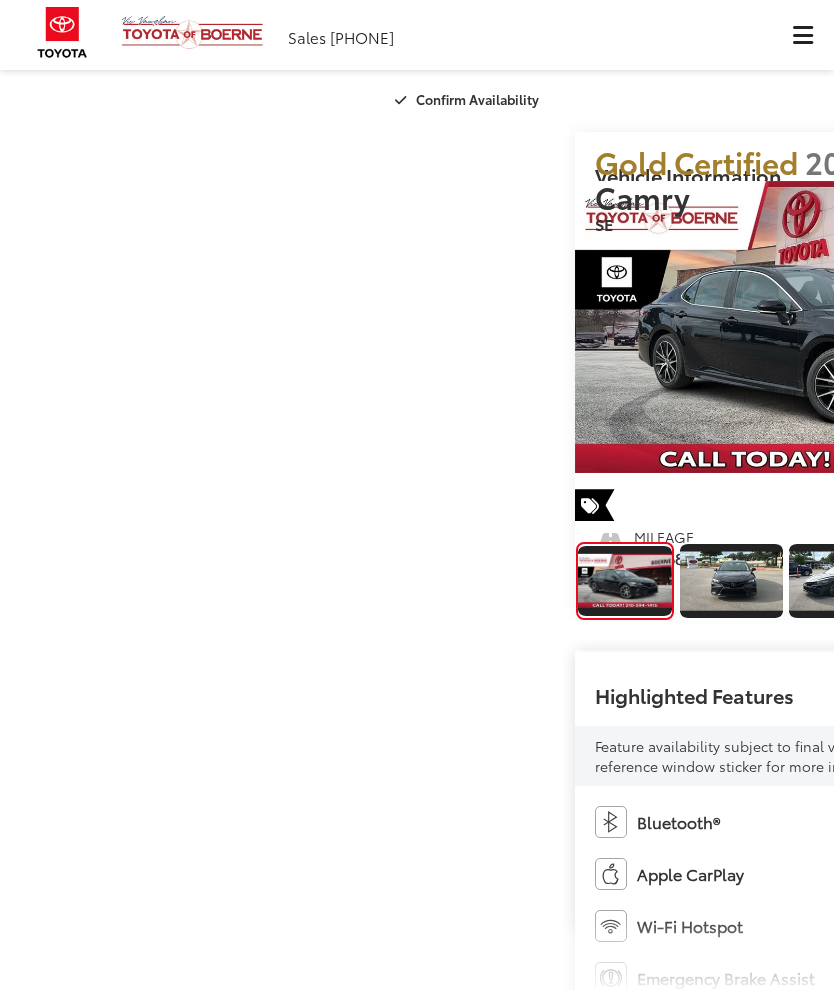 scroll, scrollTop: 0, scrollLeft: 0, axis: both 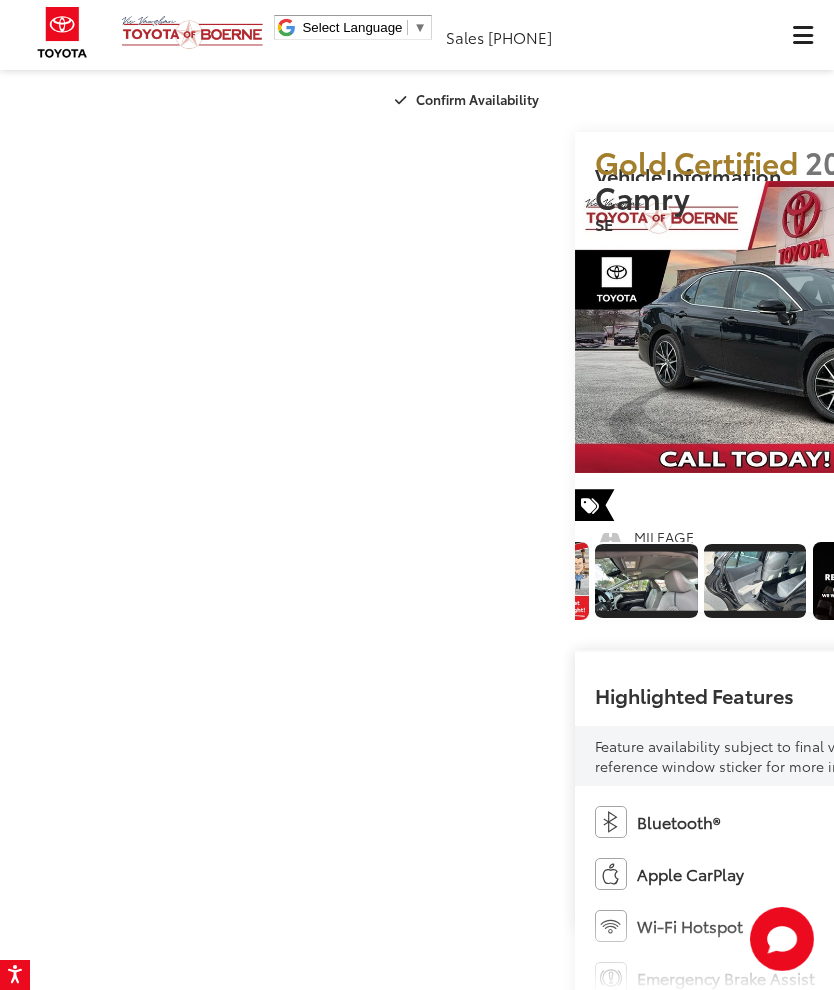 click at bounding box center (-7, 581) 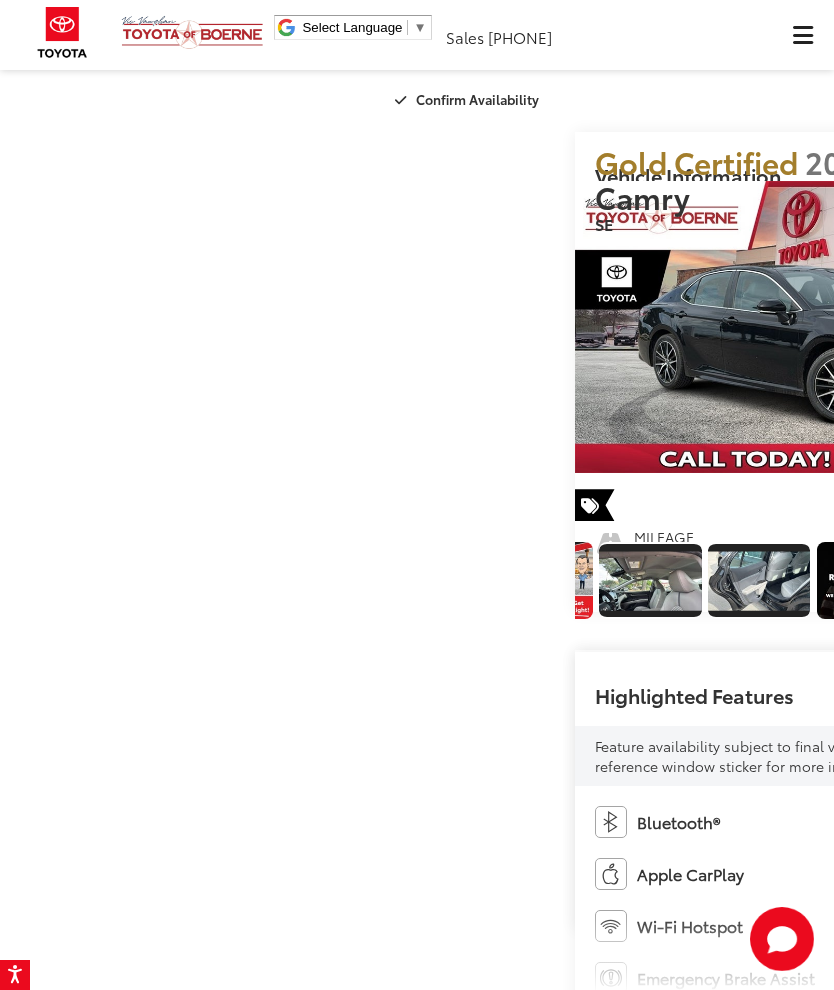 scroll, scrollTop: 0, scrollLeft: 2951, axis: horizontal 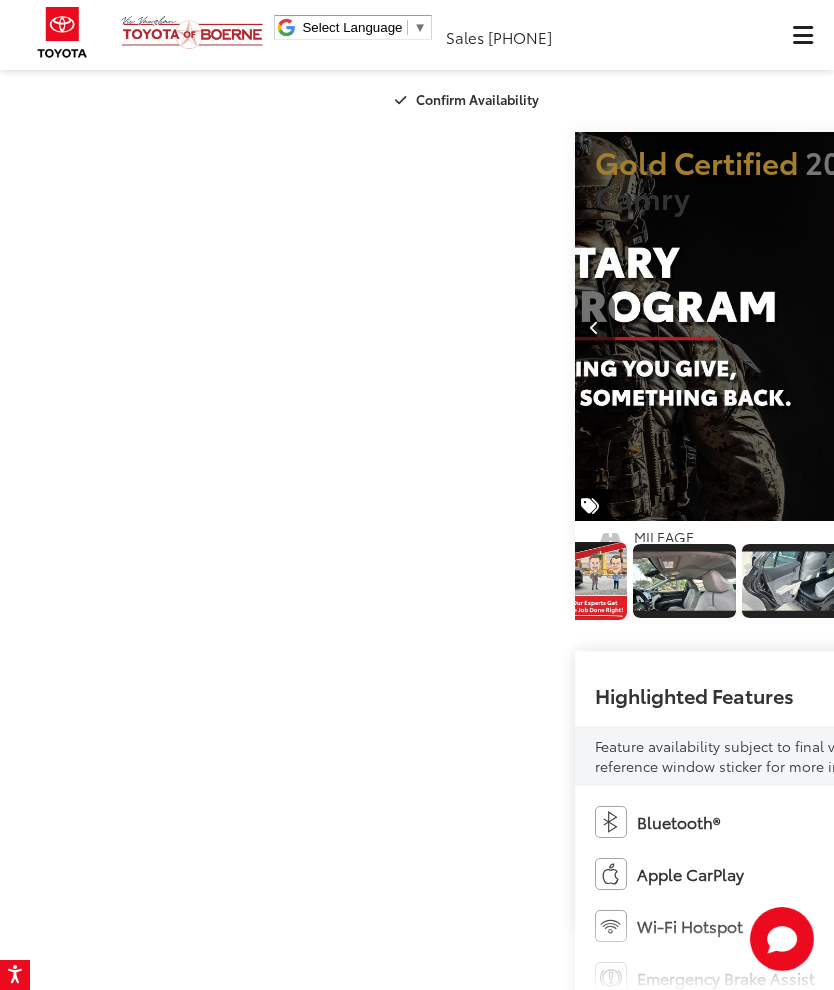 click at bounding box center (1074, 327) 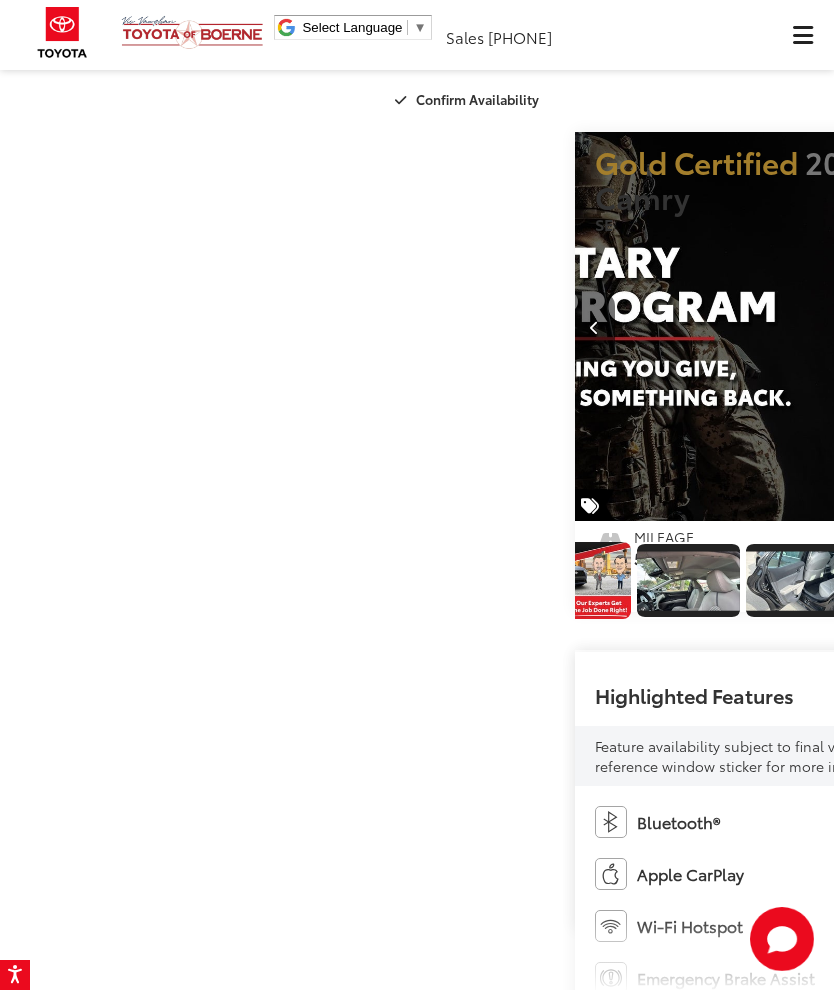 scroll, scrollTop: 0, scrollLeft: 11904, axis: horizontal 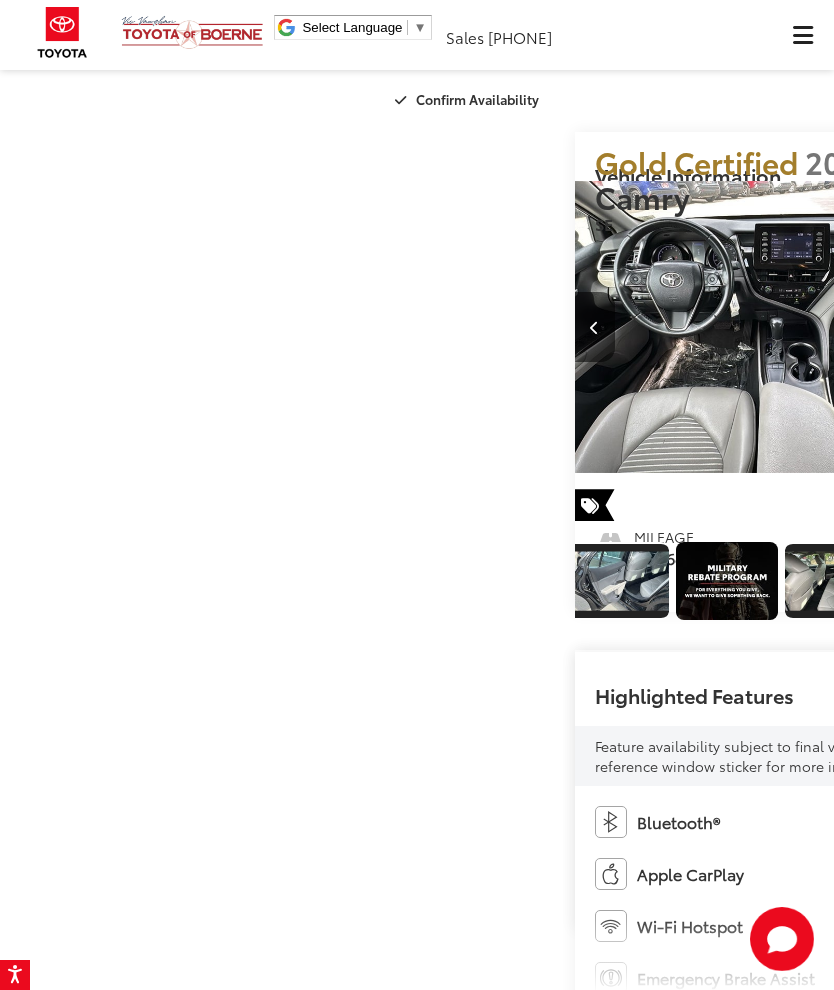 click at bounding box center [1074, 327] 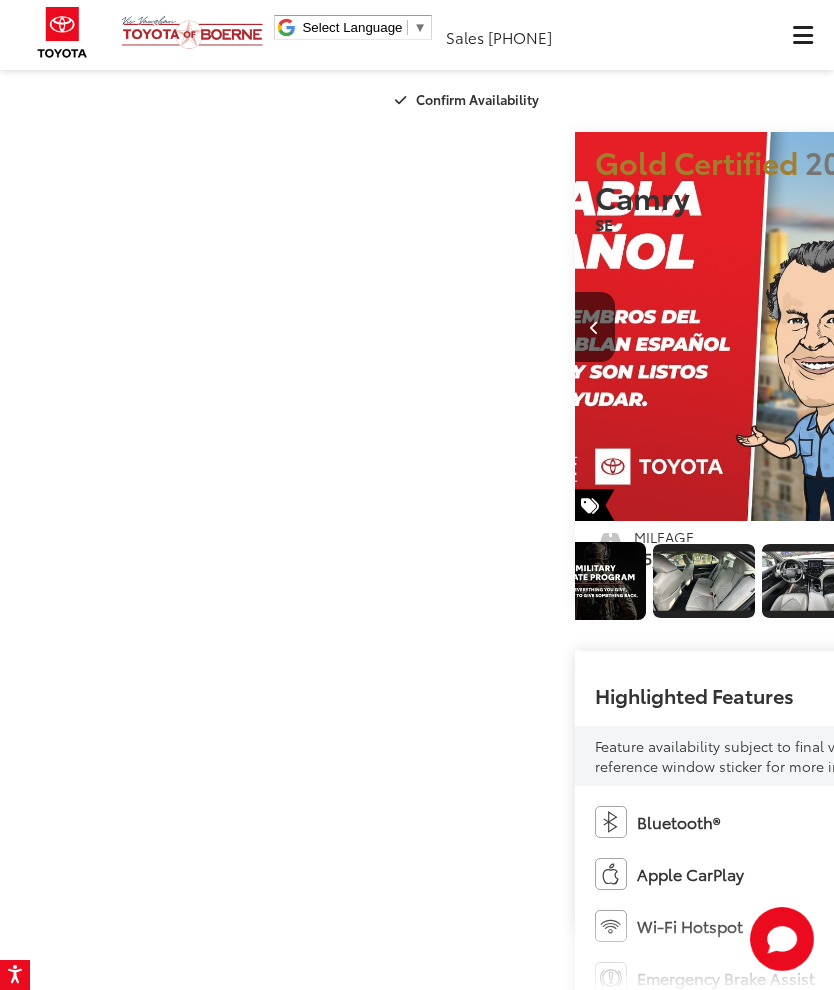 scroll, scrollTop: 0, scrollLeft: 2466, axis: horizontal 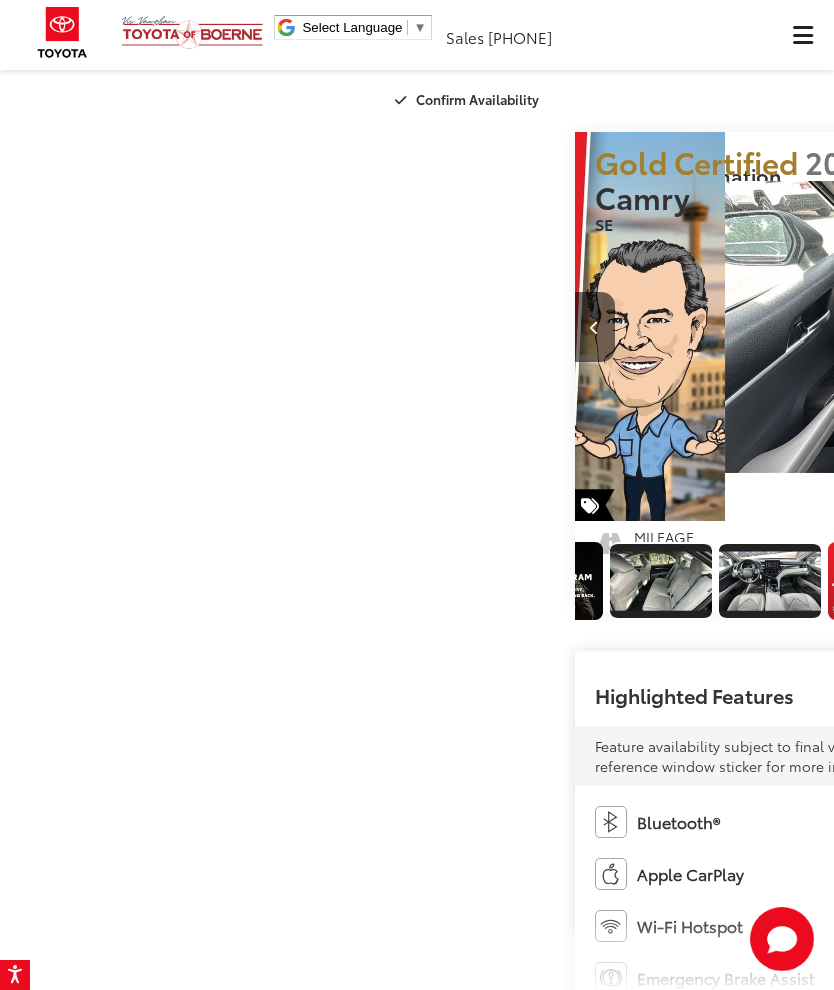 click at bounding box center [1074, 327] 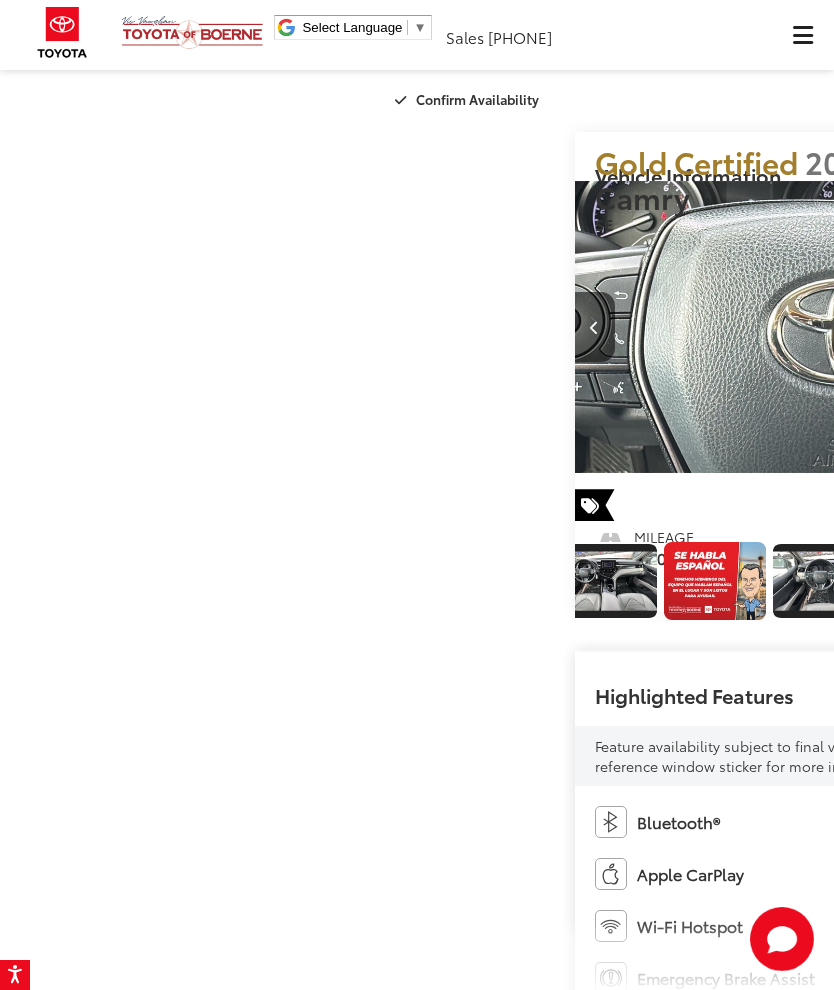 scroll, scrollTop: 0, scrollLeft: 2641, axis: horizontal 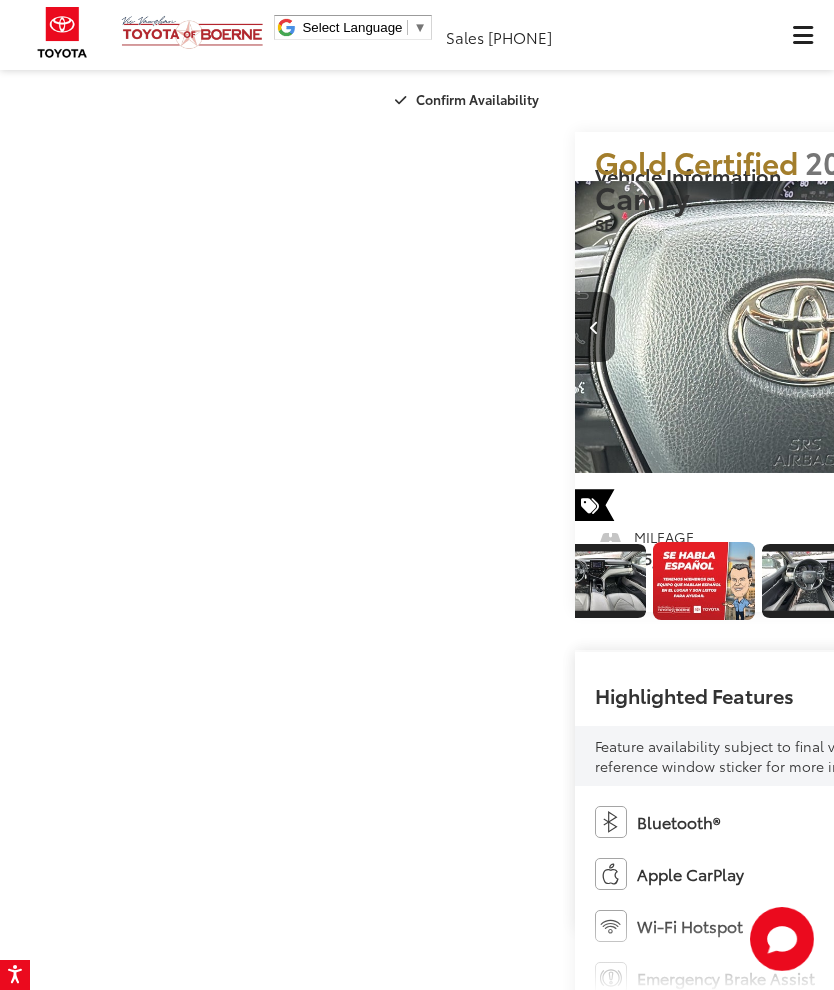 click at bounding box center [1074, 327] 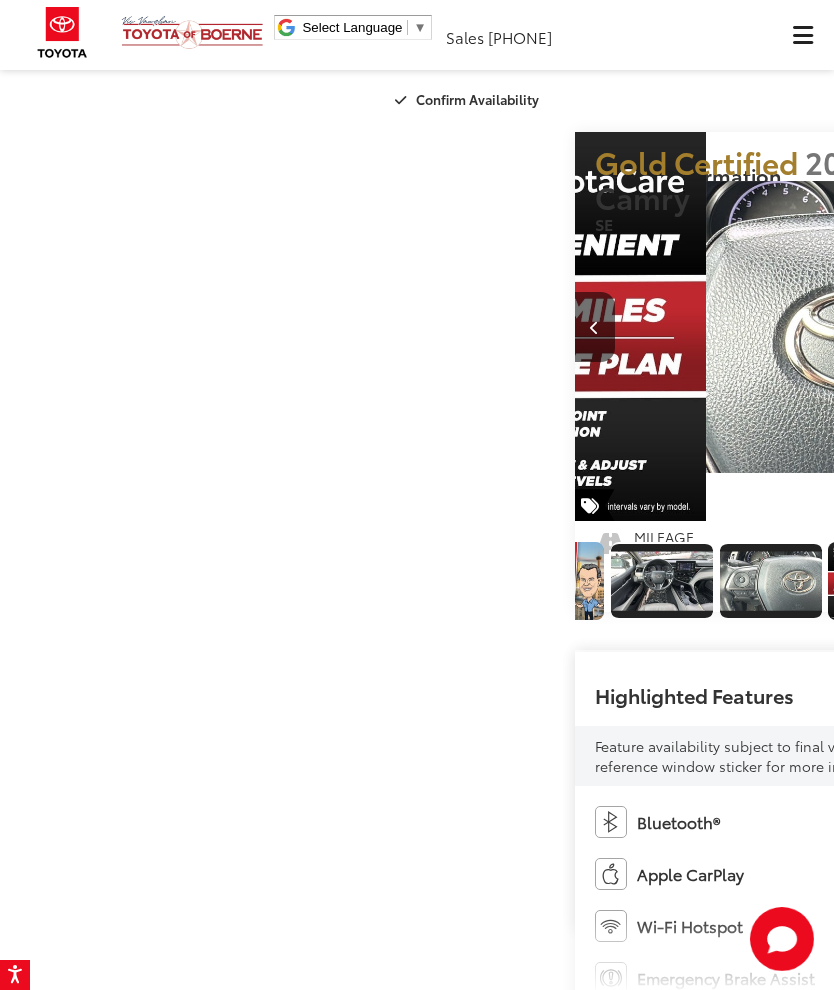 scroll, scrollTop: 0, scrollLeft: 2816, axis: horizontal 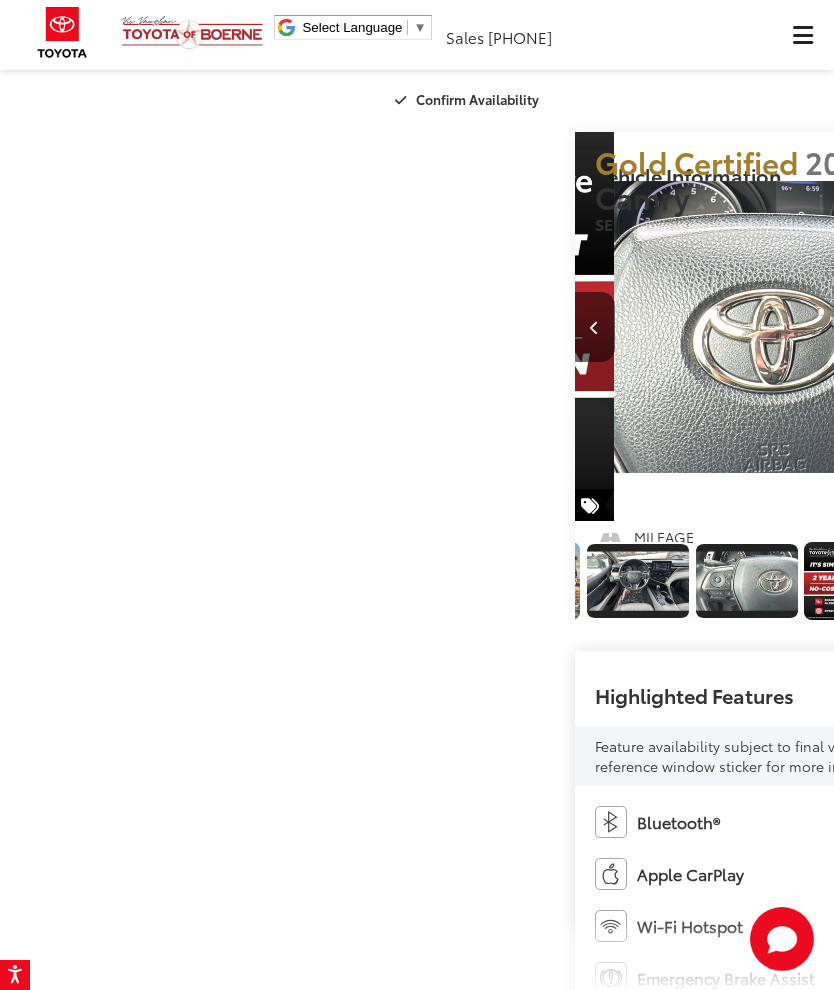 click at bounding box center [1074, 327] 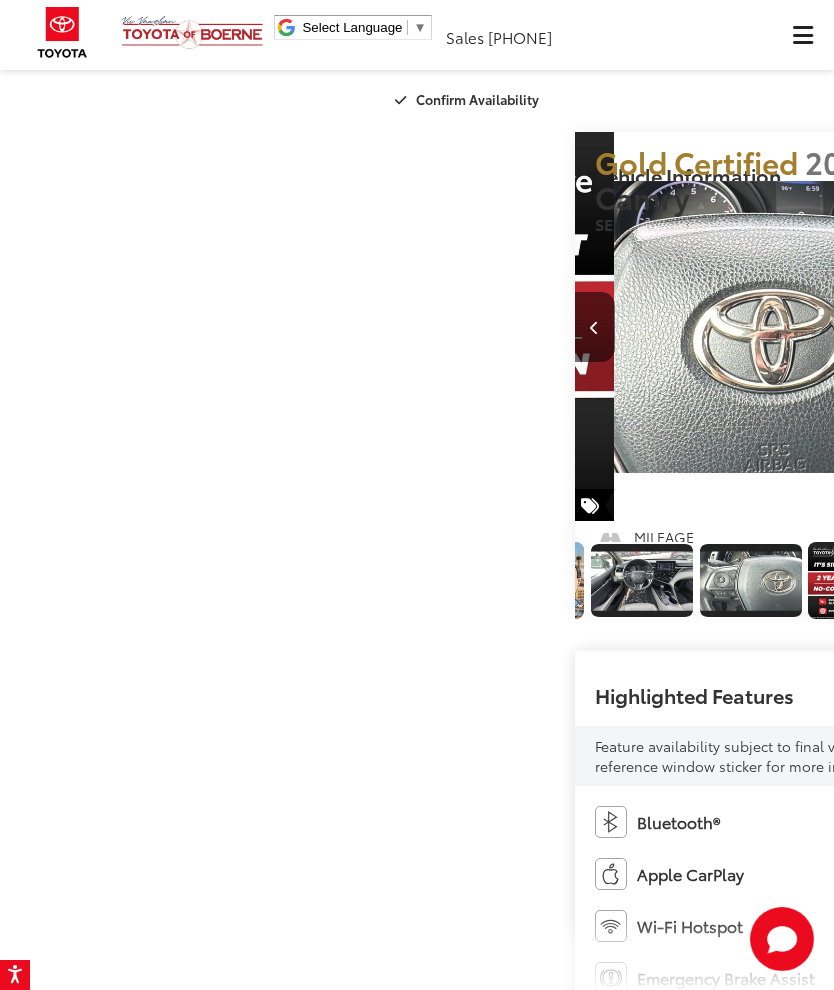 scroll, scrollTop: 0, scrollLeft: 2883, axis: horizontal 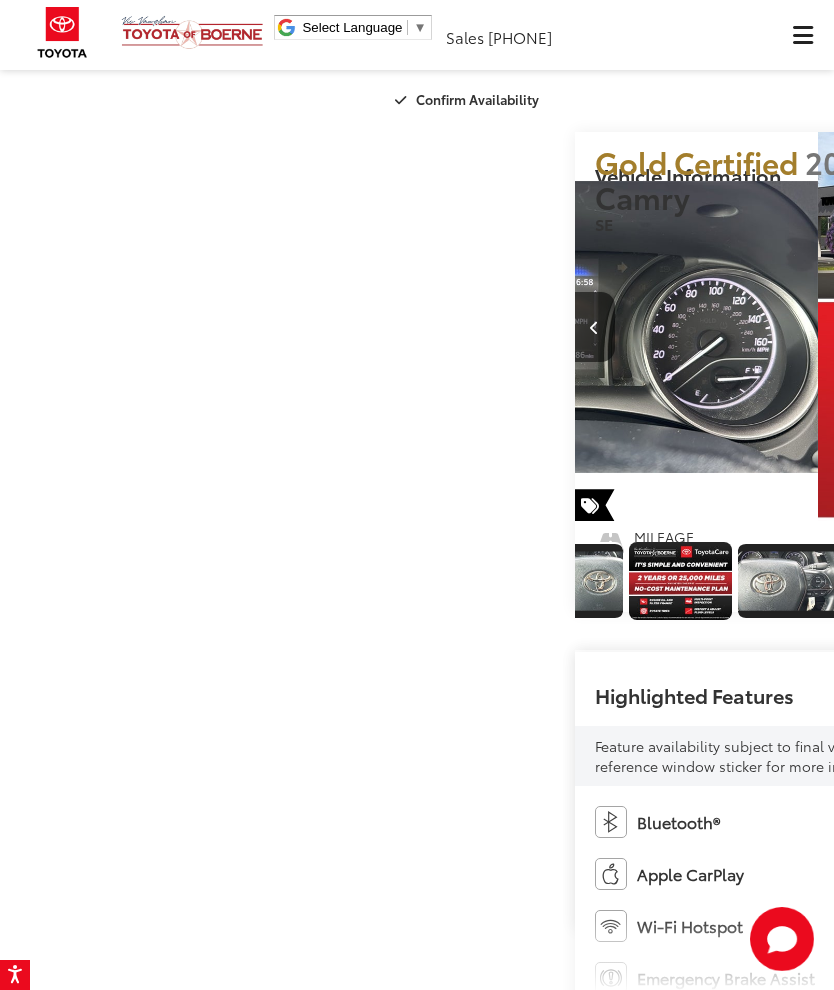 click at bounding box center [1074, 327] 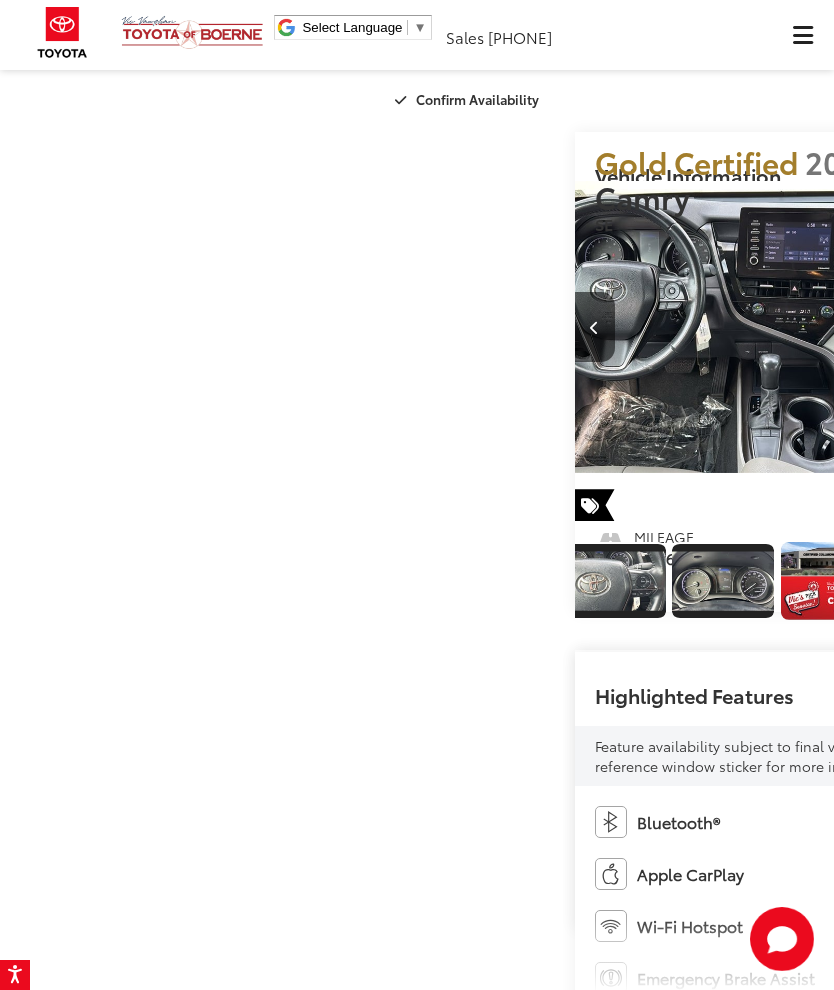 click at bounding box center (1074, 327) 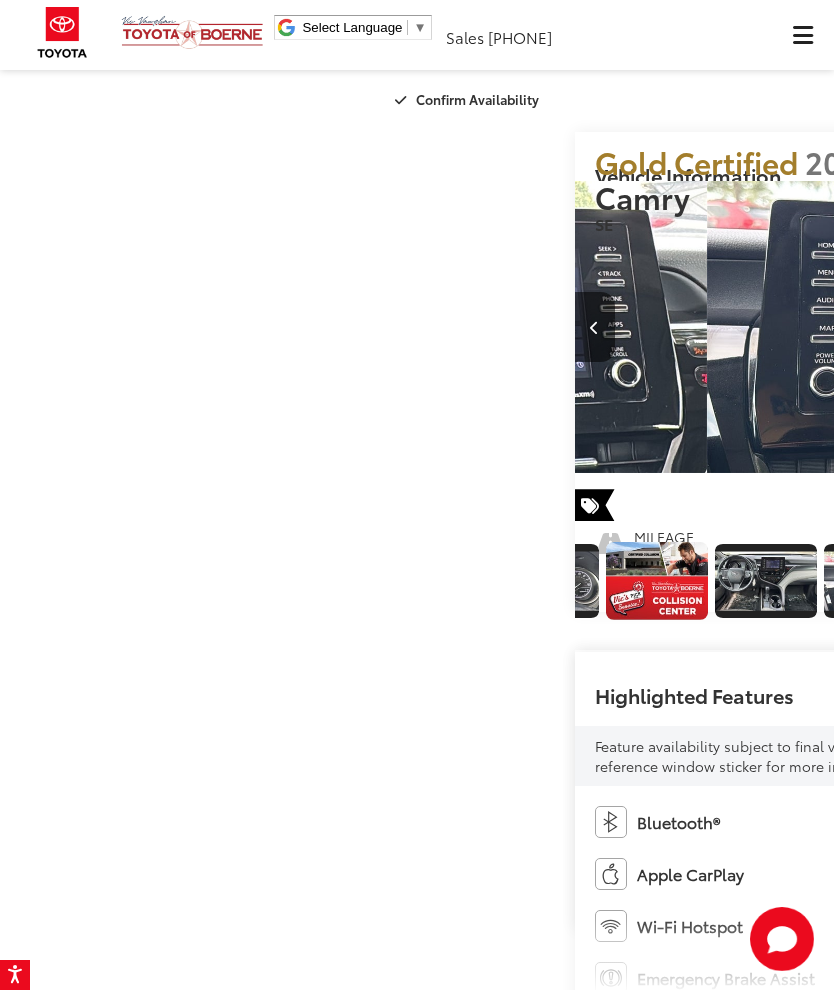 click at bounding box center (1074, 327) 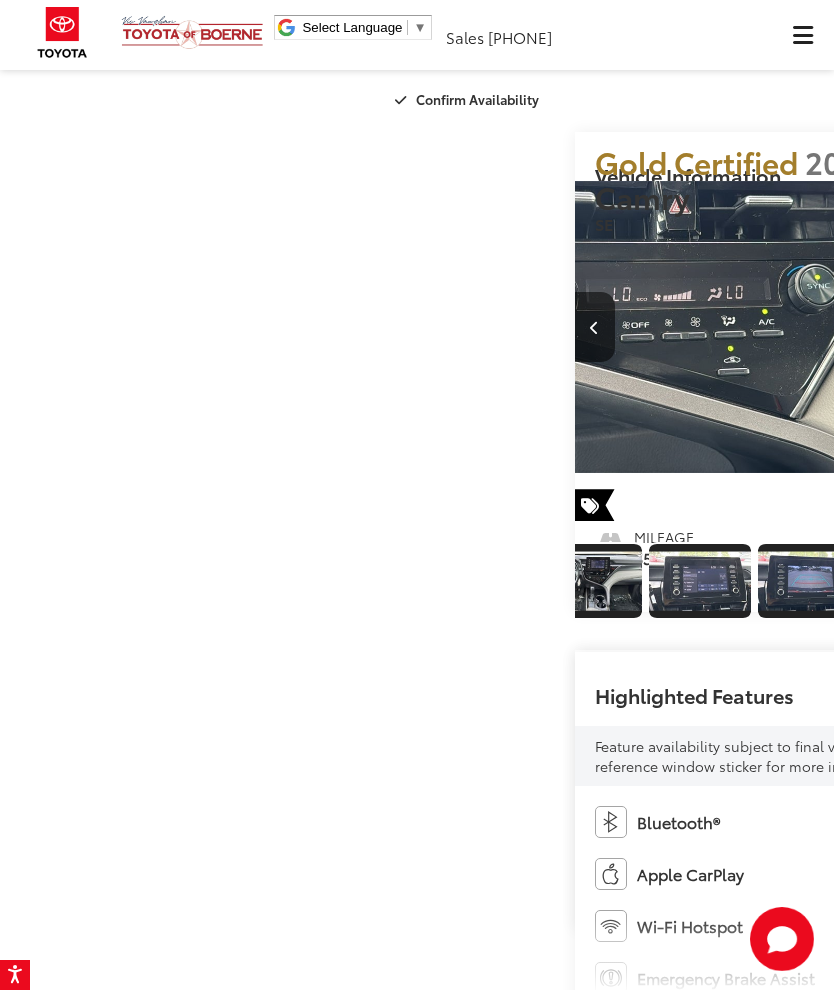 click at bounding box center [1074, 327] 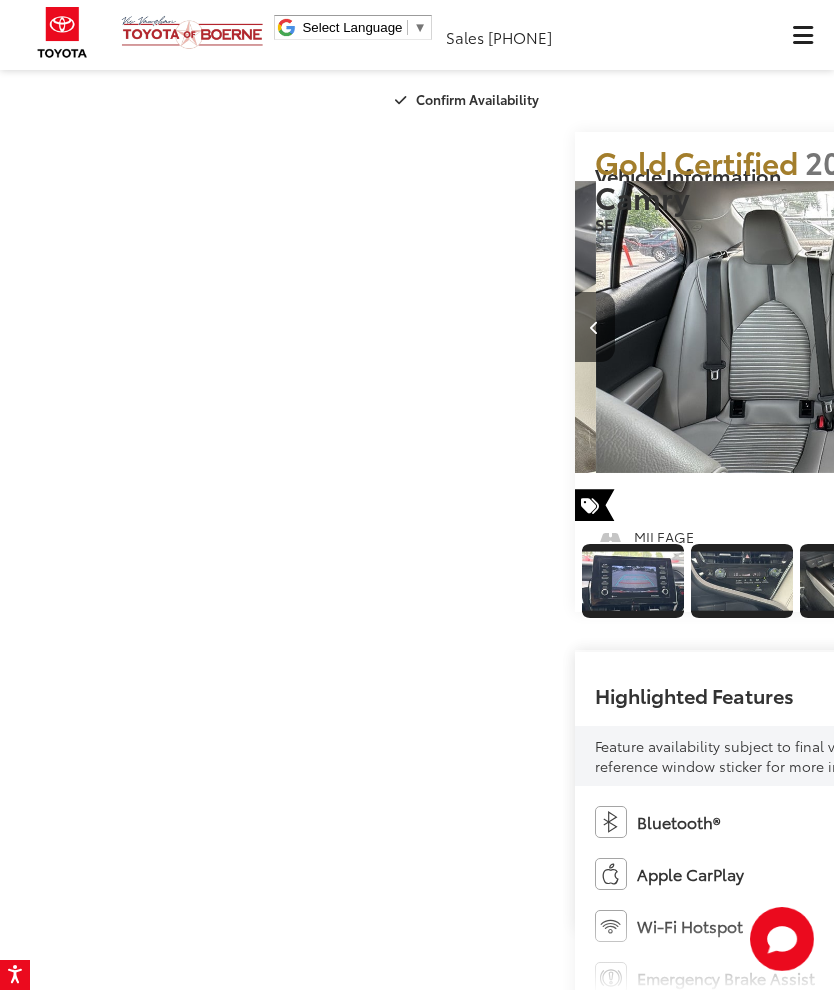 click at bounding box center [1074, 327] 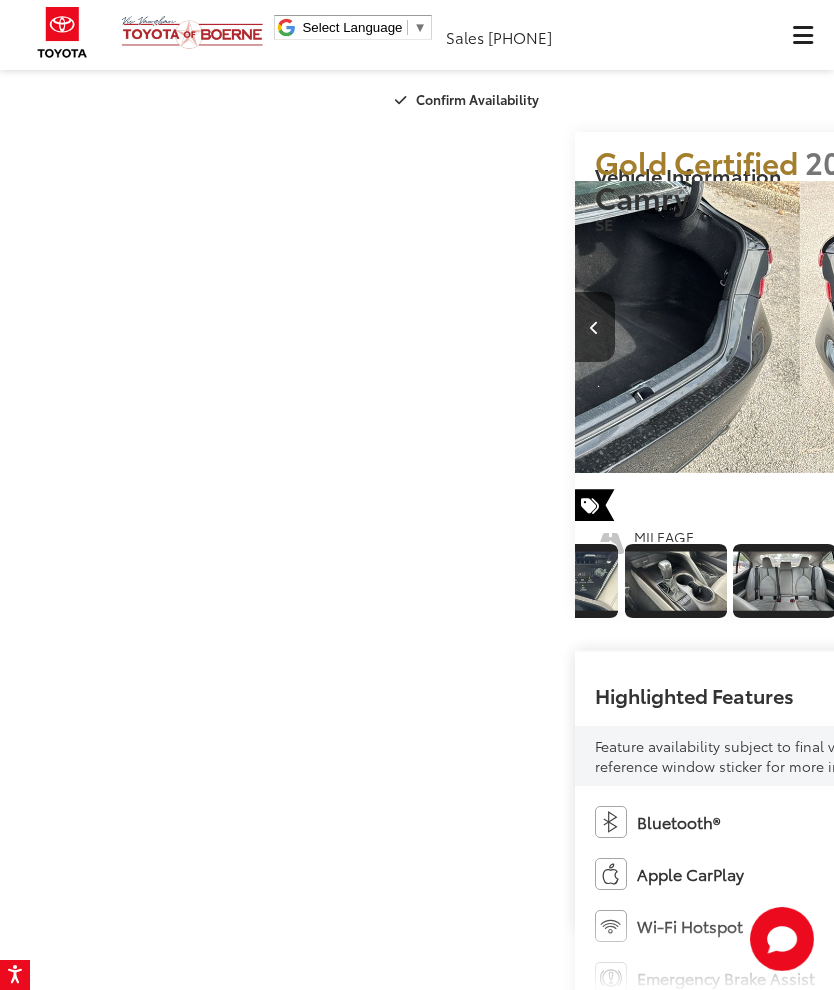 click at bounding box center (1074, 327) 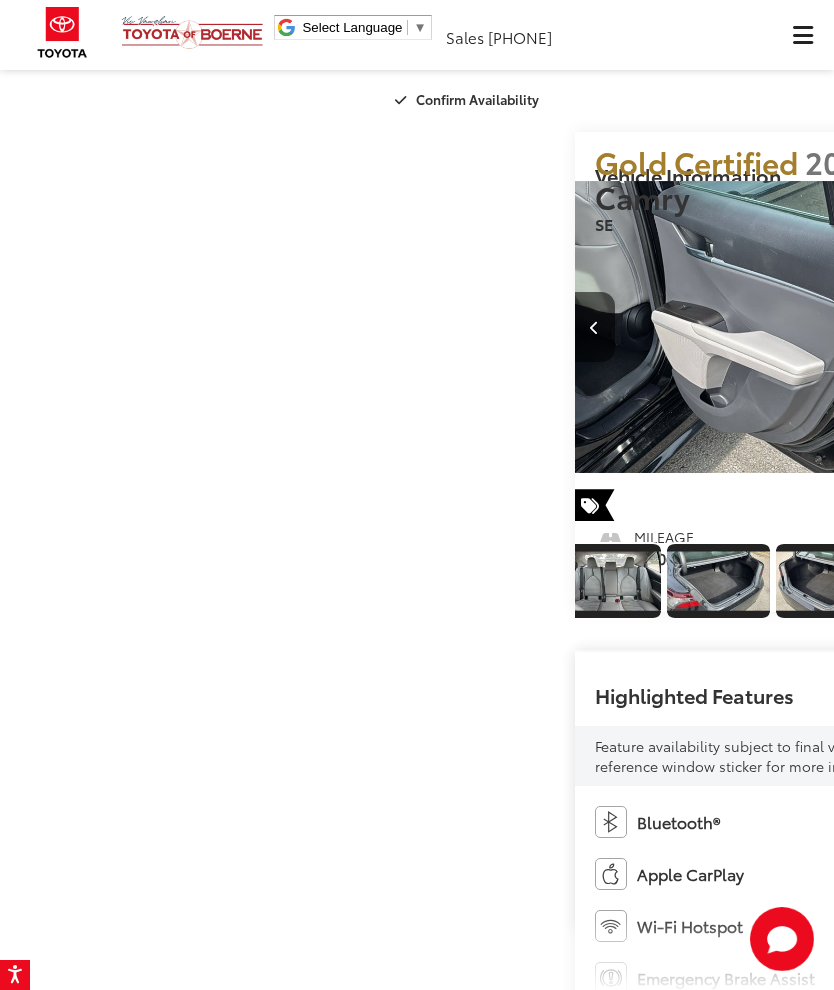 click at bounding box center (1074, 327) 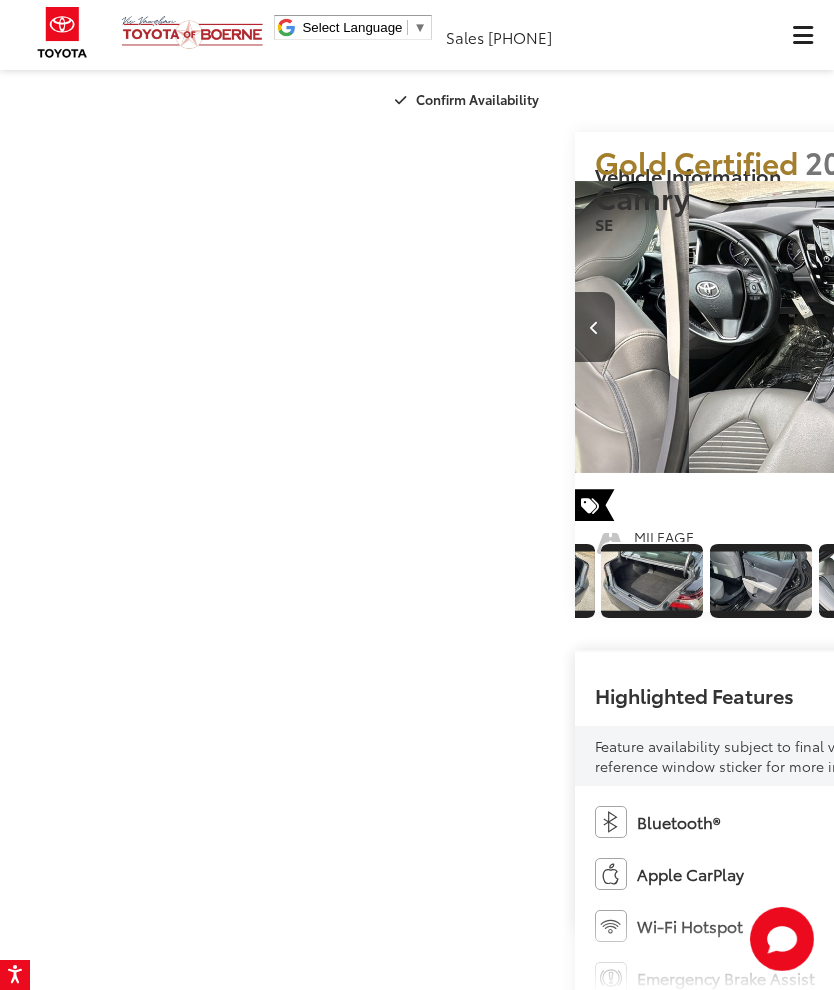 click at bounding box center (1074, 327) 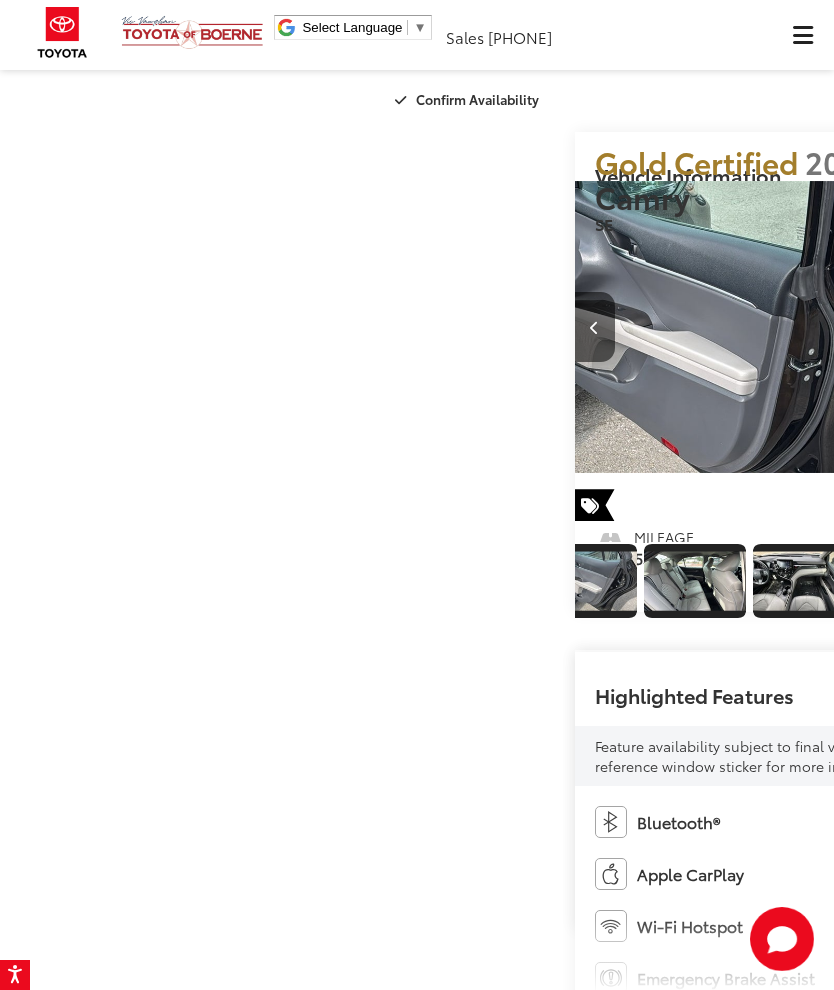 click at bounding box center (1074, 327) 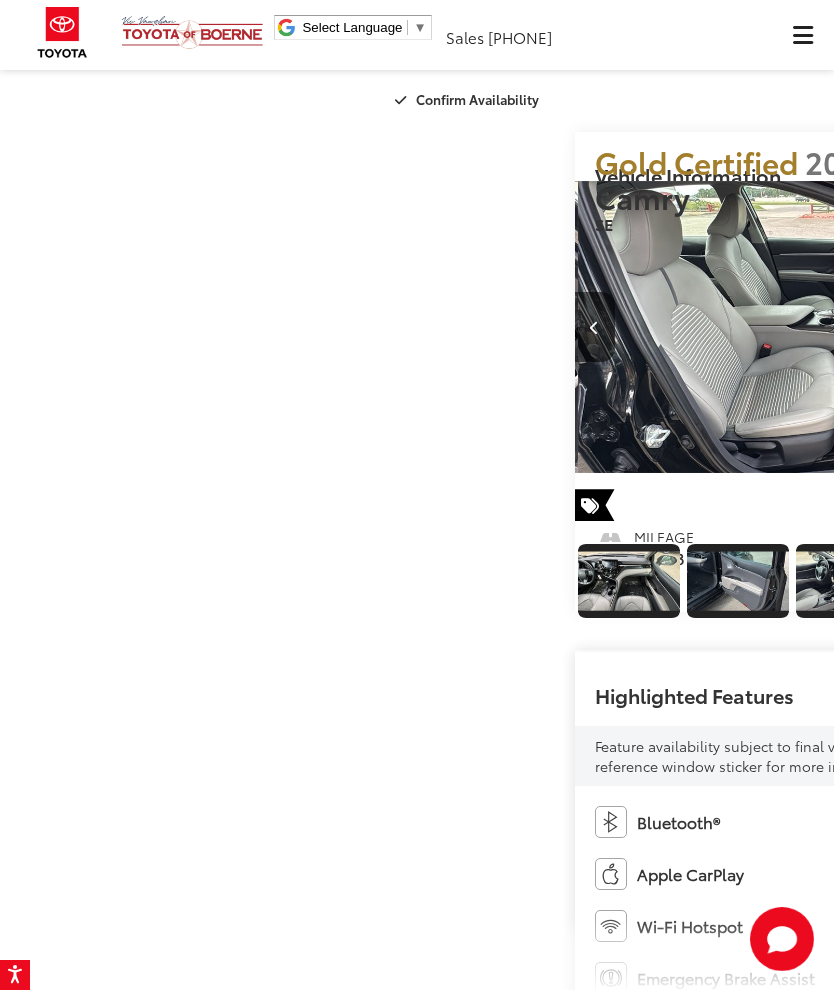 click at bounding box center [1074, 327] 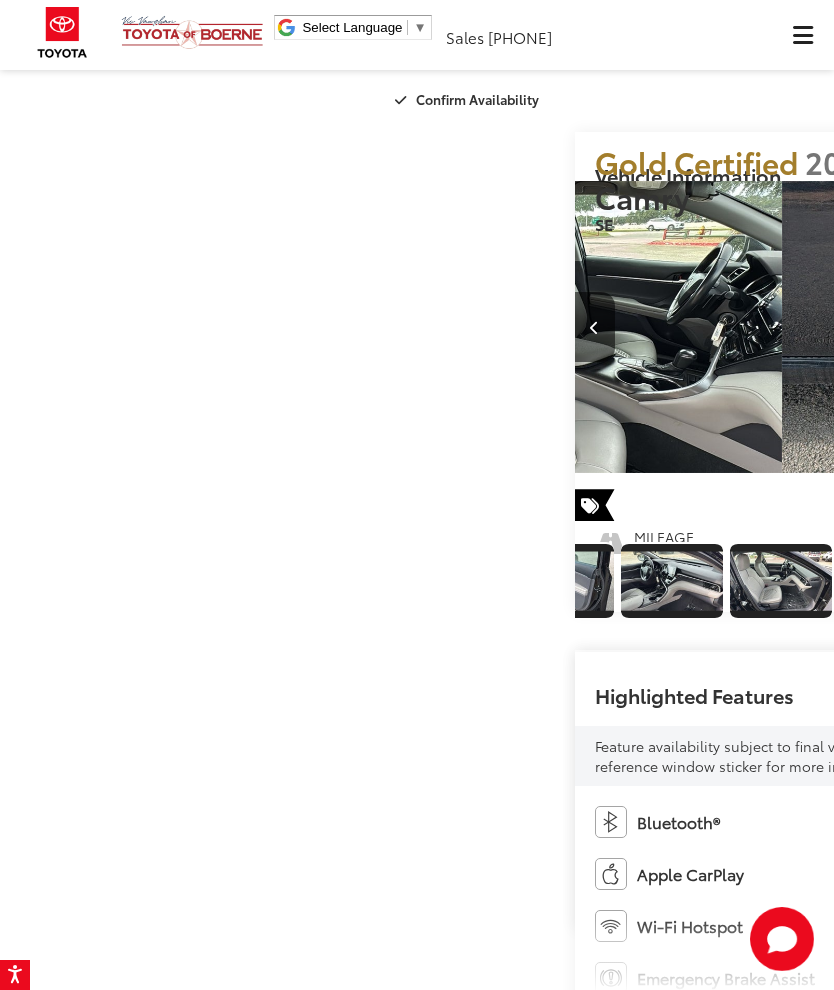 click at bounding box center (1074, 327) 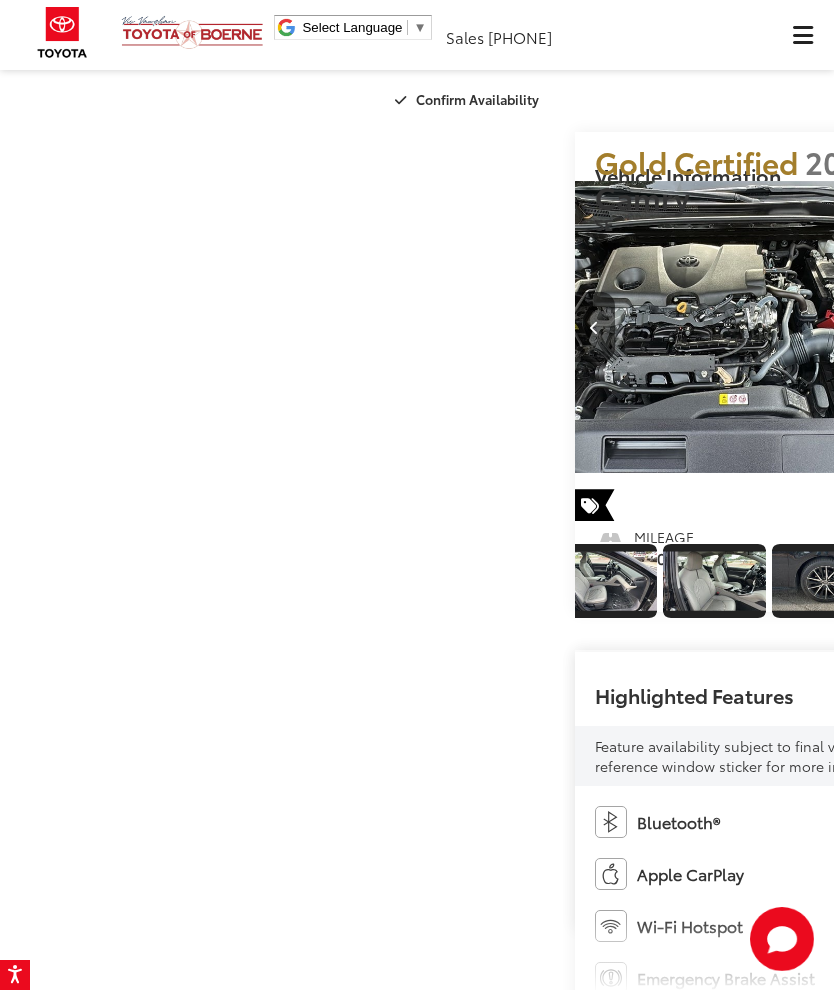 click at bounding box center (1074, 327) 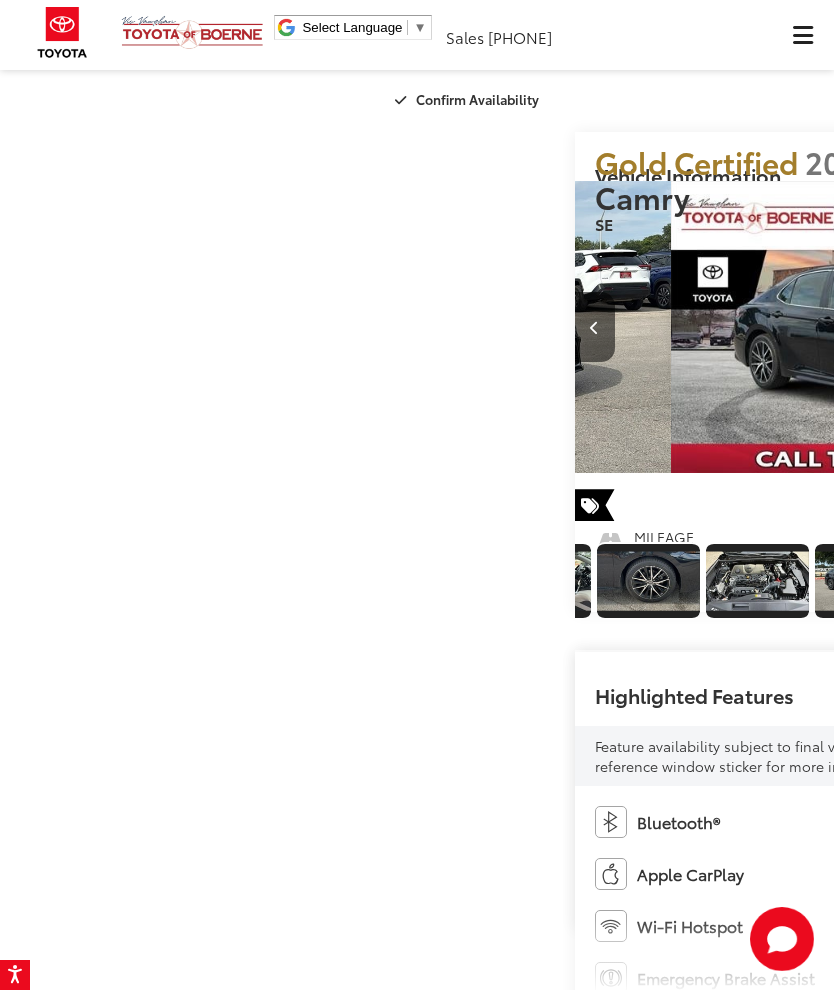 click at bounding box center [1074, 327] 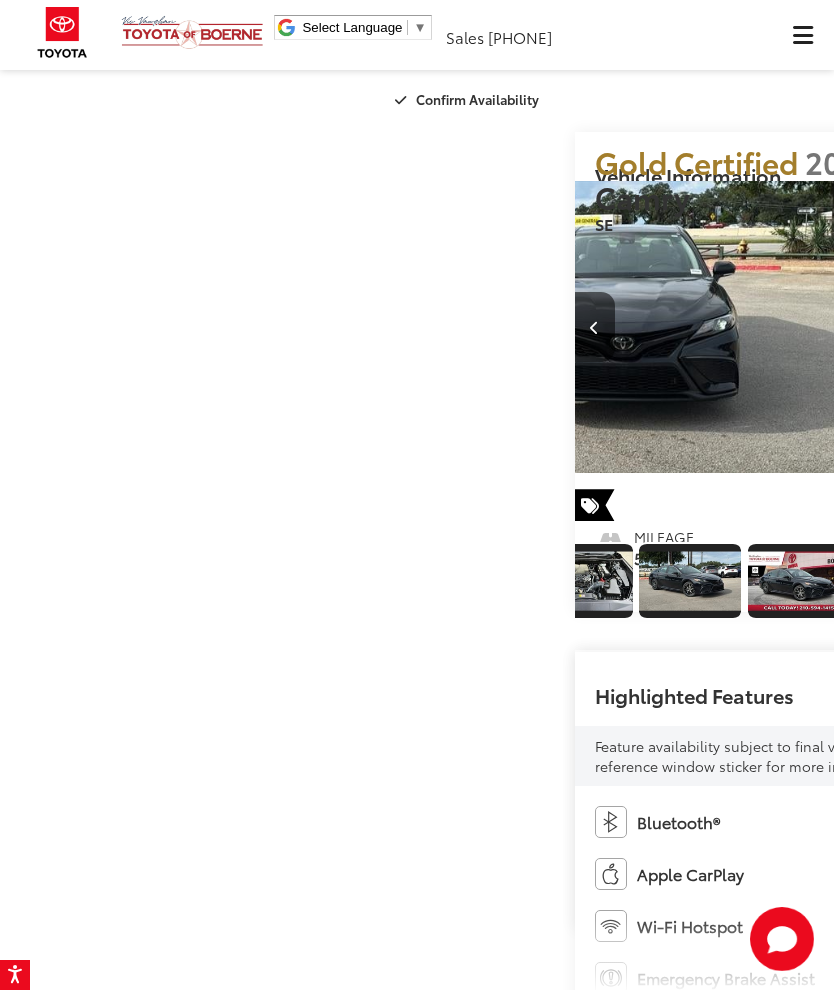 click at bounding box center (1074, 327) 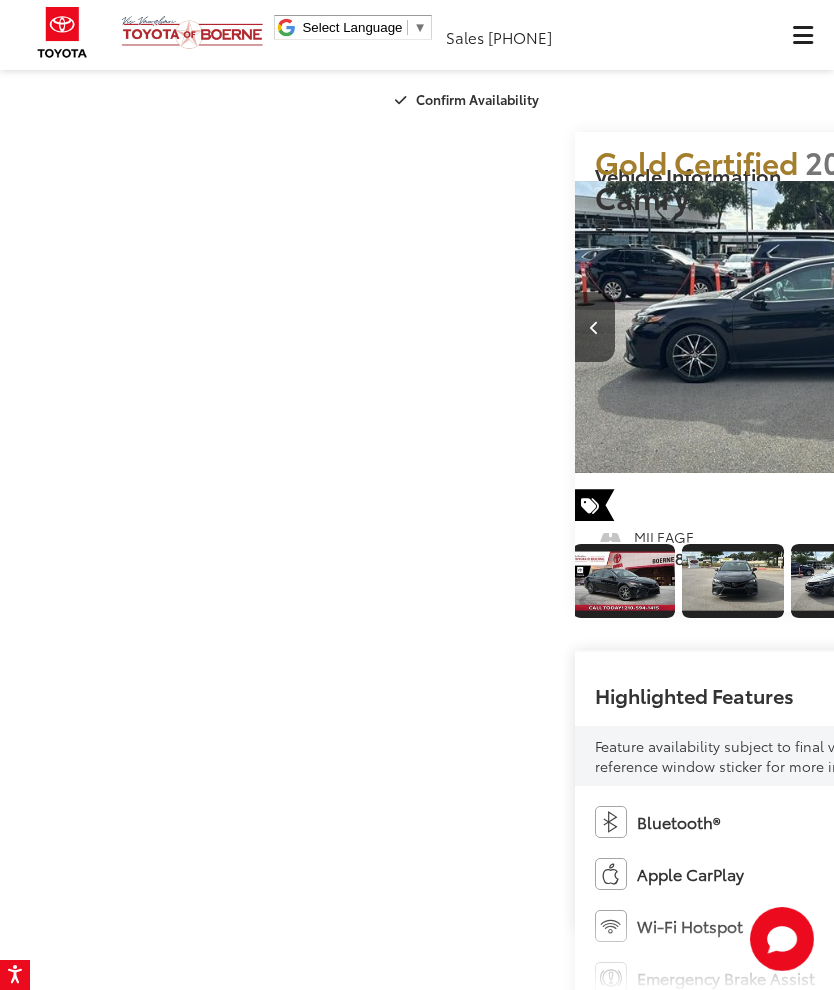 click at bounding box center [595, 327] 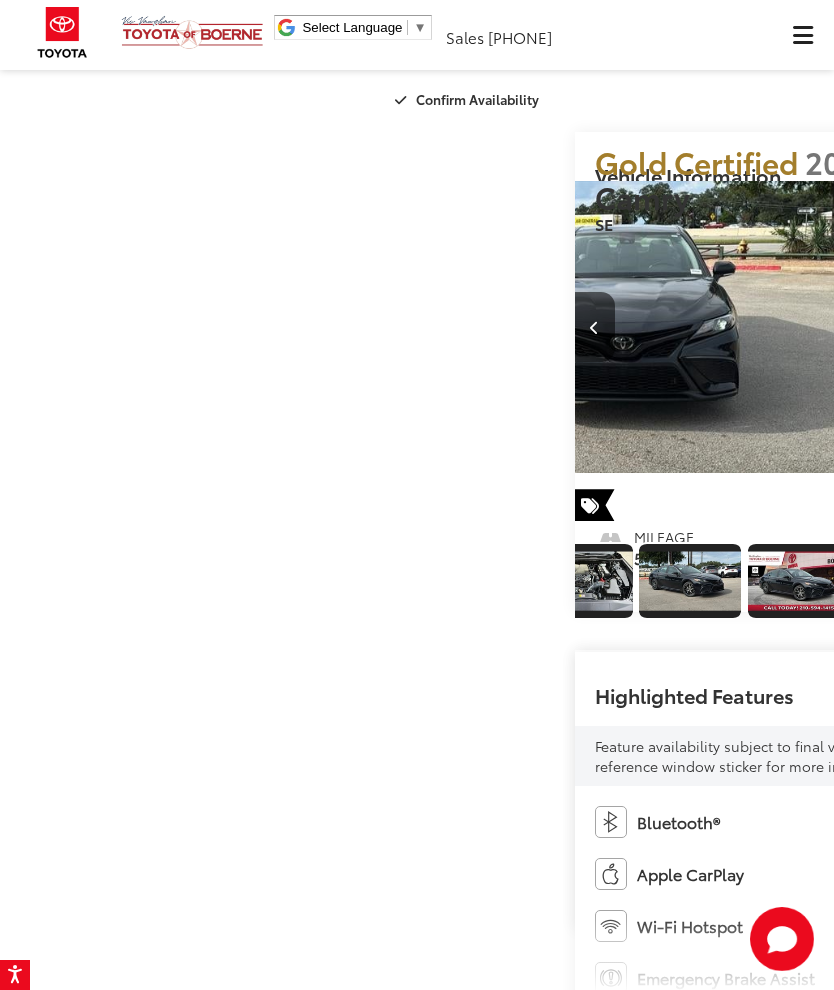 click at bounding box center (1074, 327) 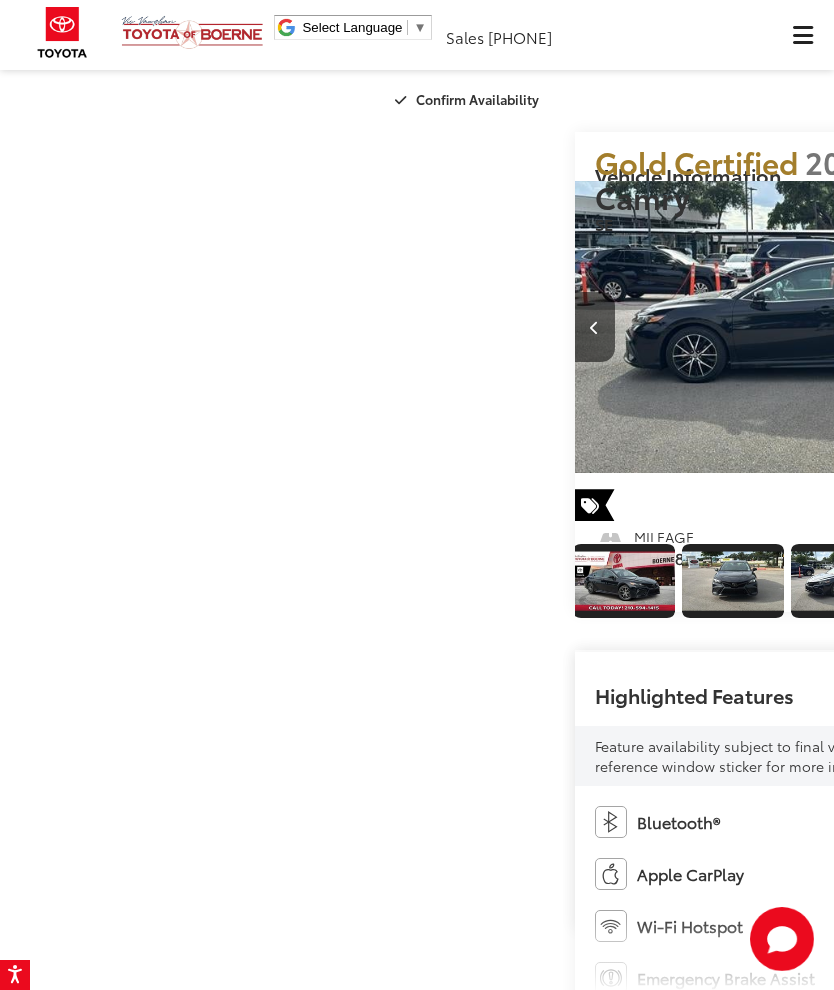 click at bounding box center [1074, 327] 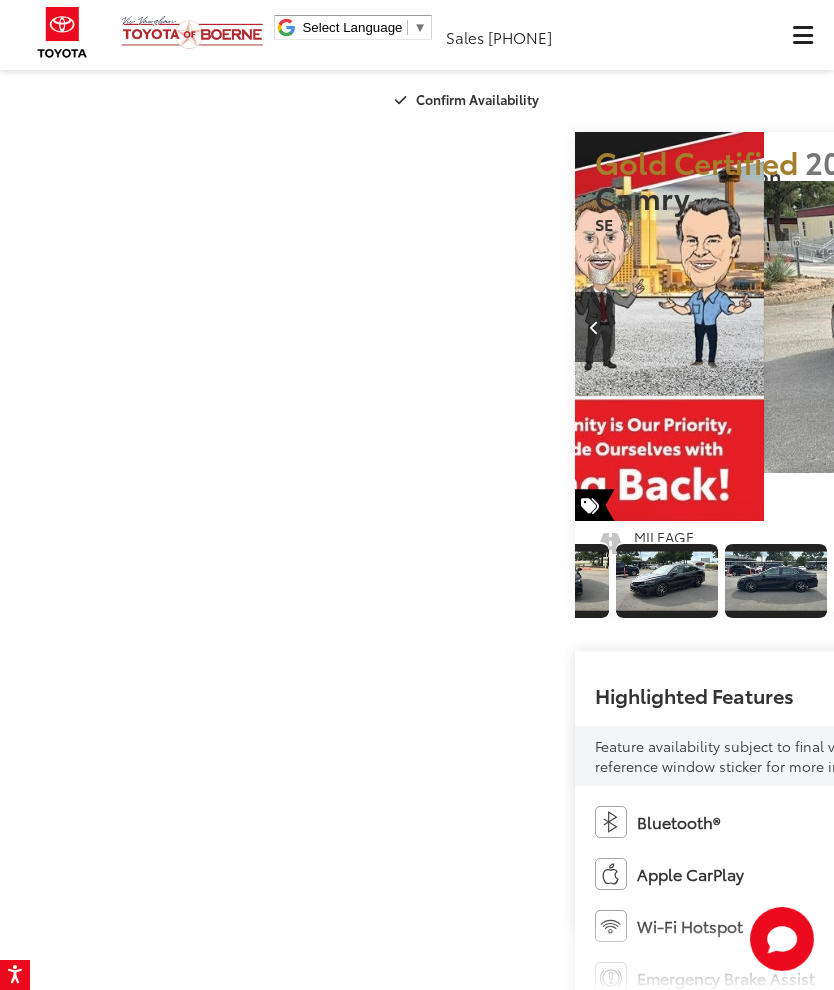 click at bounding box center (1074, 327) 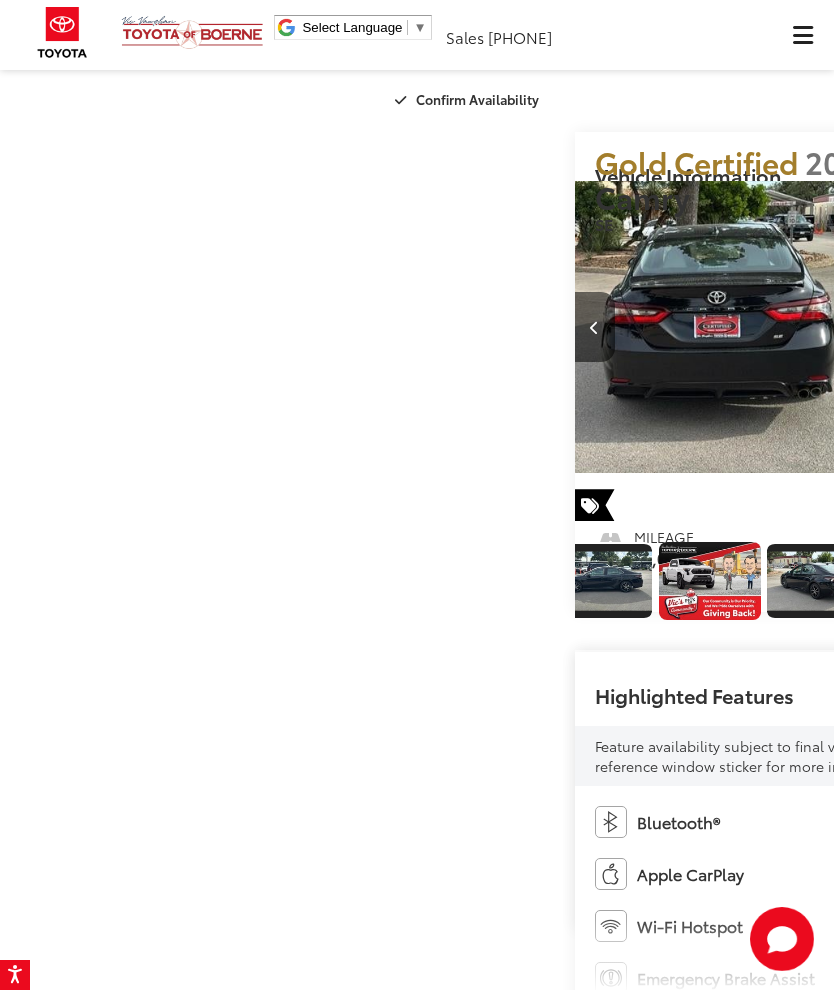 click at bounding box center [1074, 327] 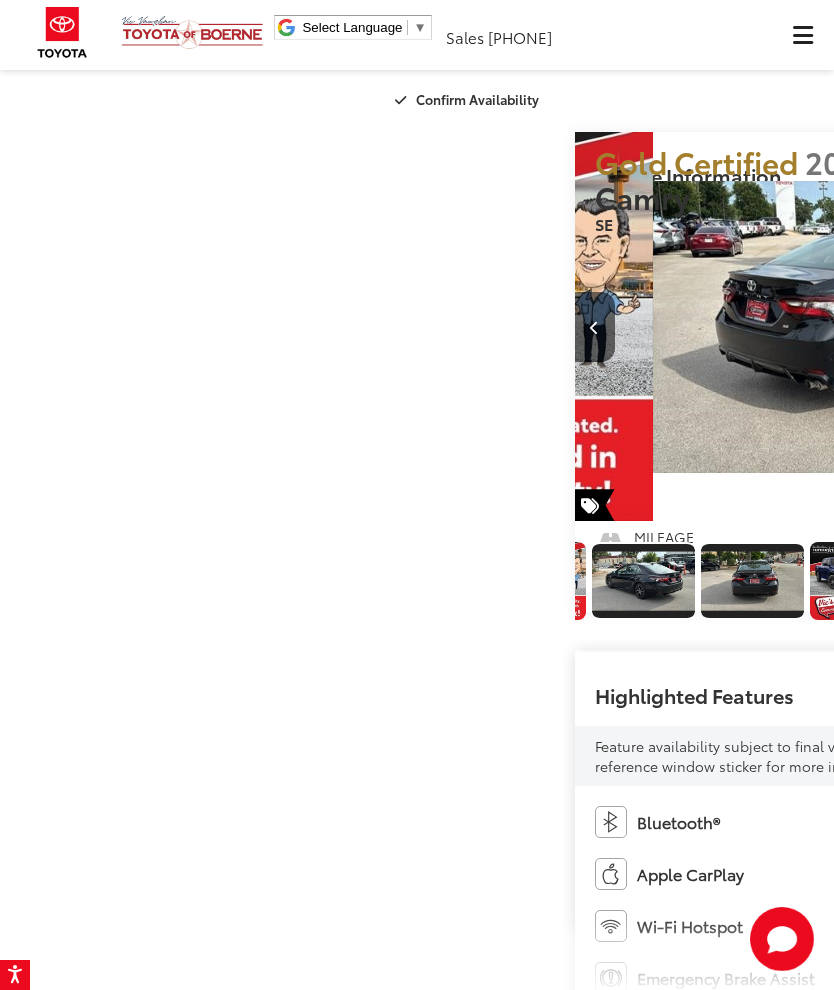 click at bounding box center (1074, 327) 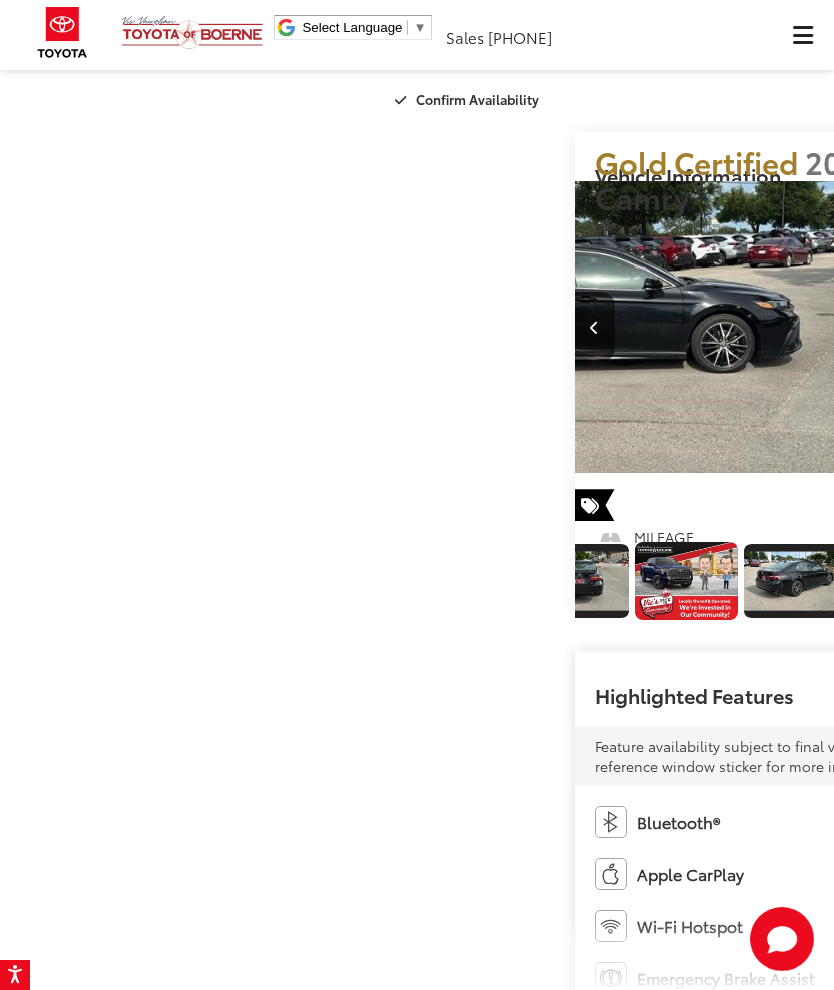 click at bounding box center (1074, 327) 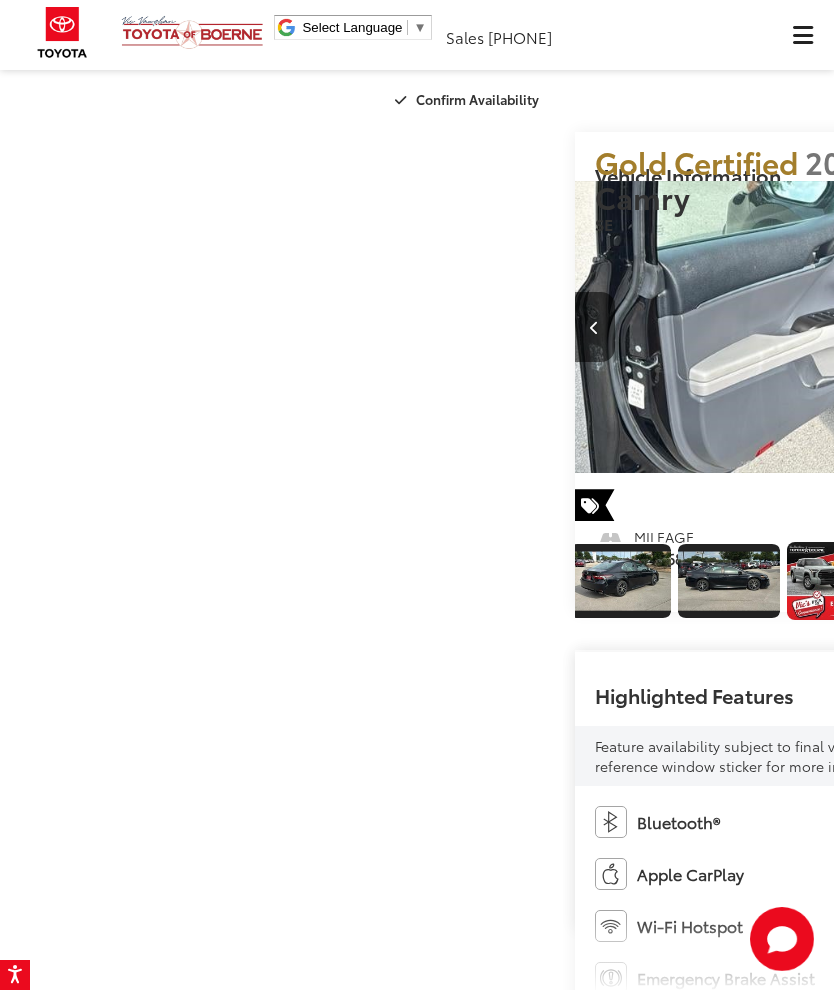 click at bounding box center [1074, 327] 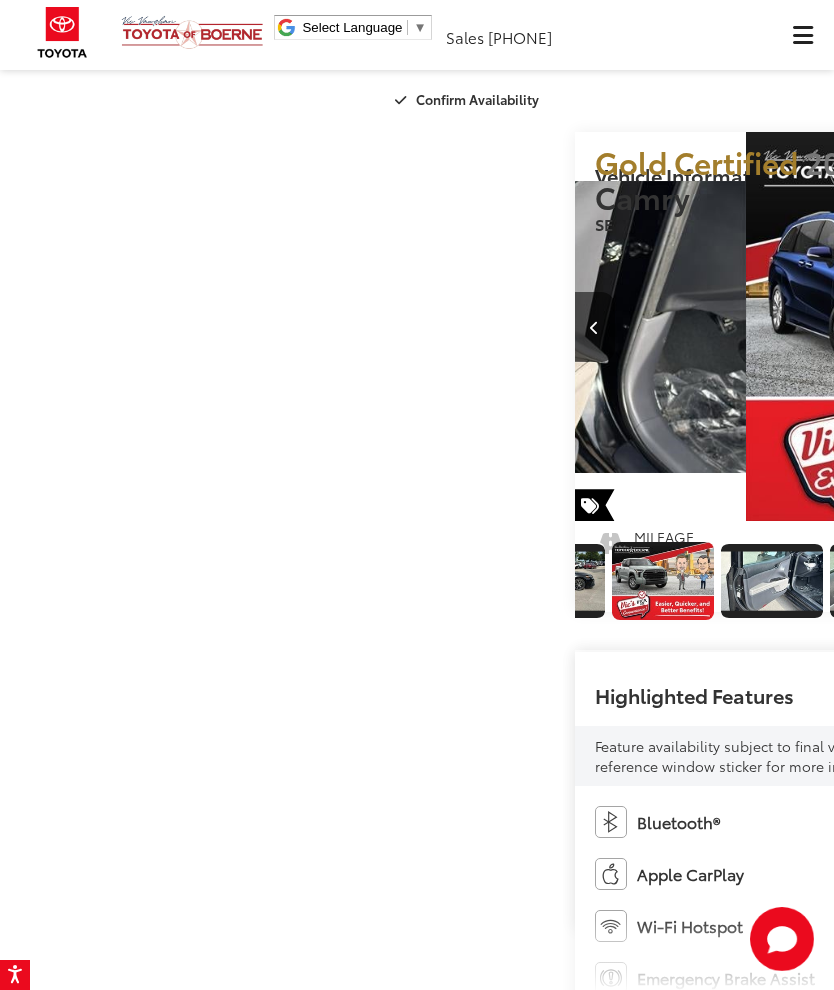 click at bounding box center [1074, 327] 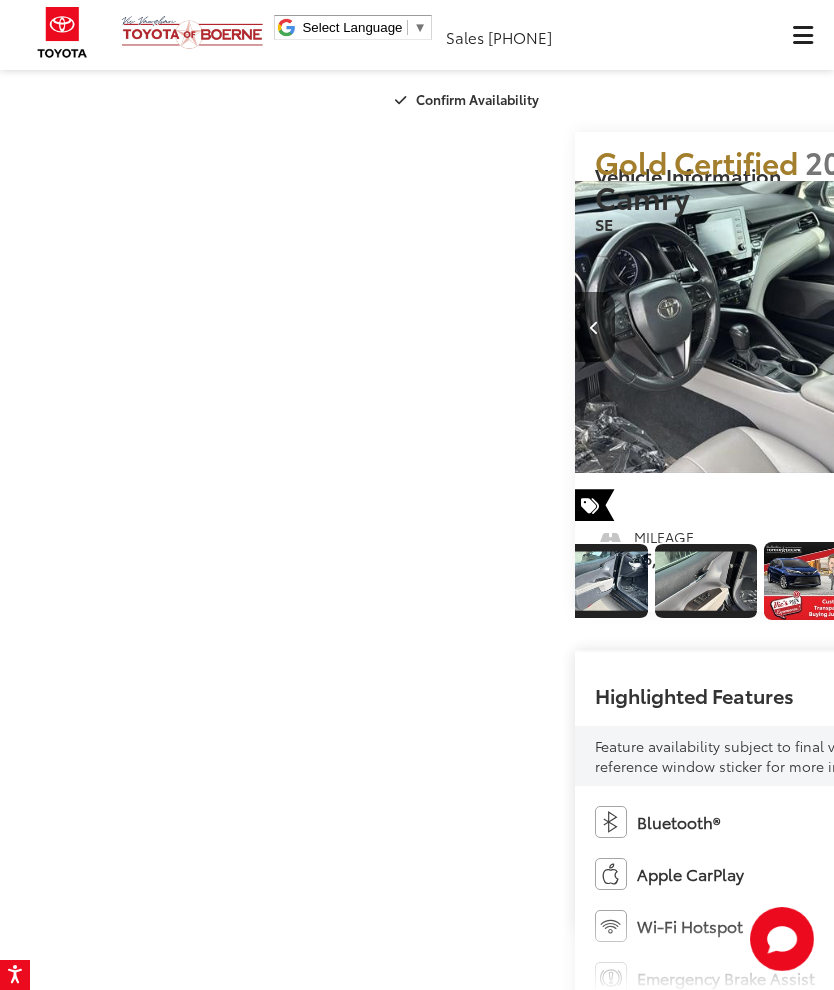 click at bounding box center [1074, 327] 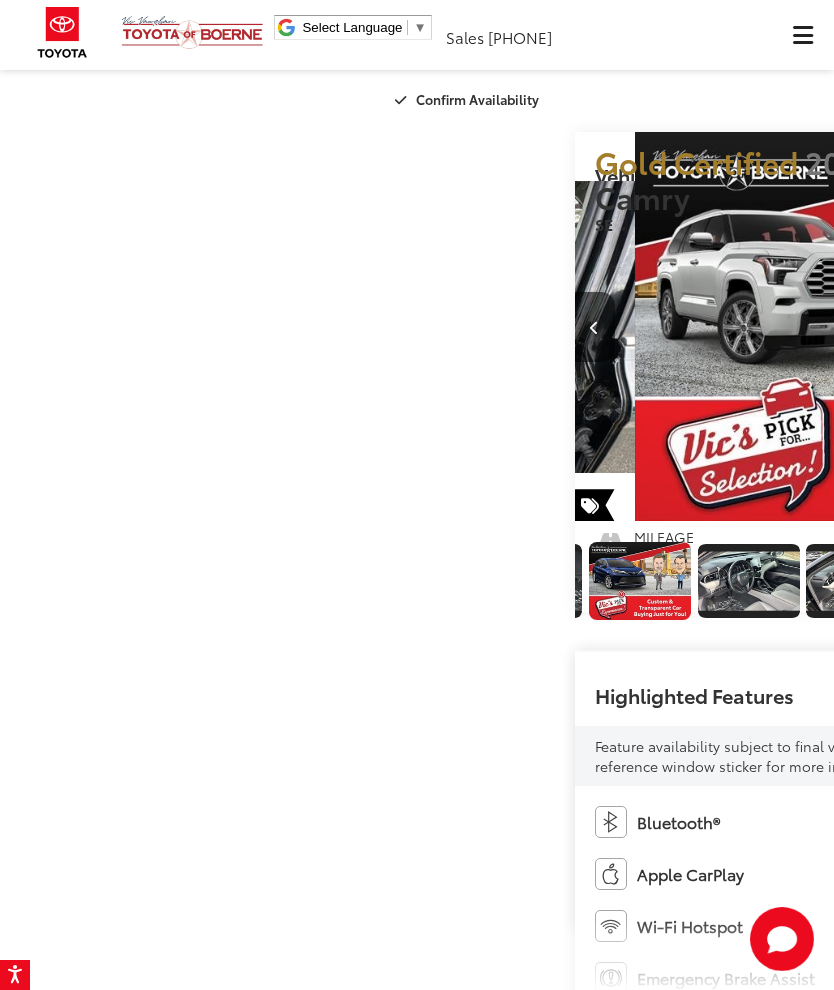 click at bounding box center [1073, 328] 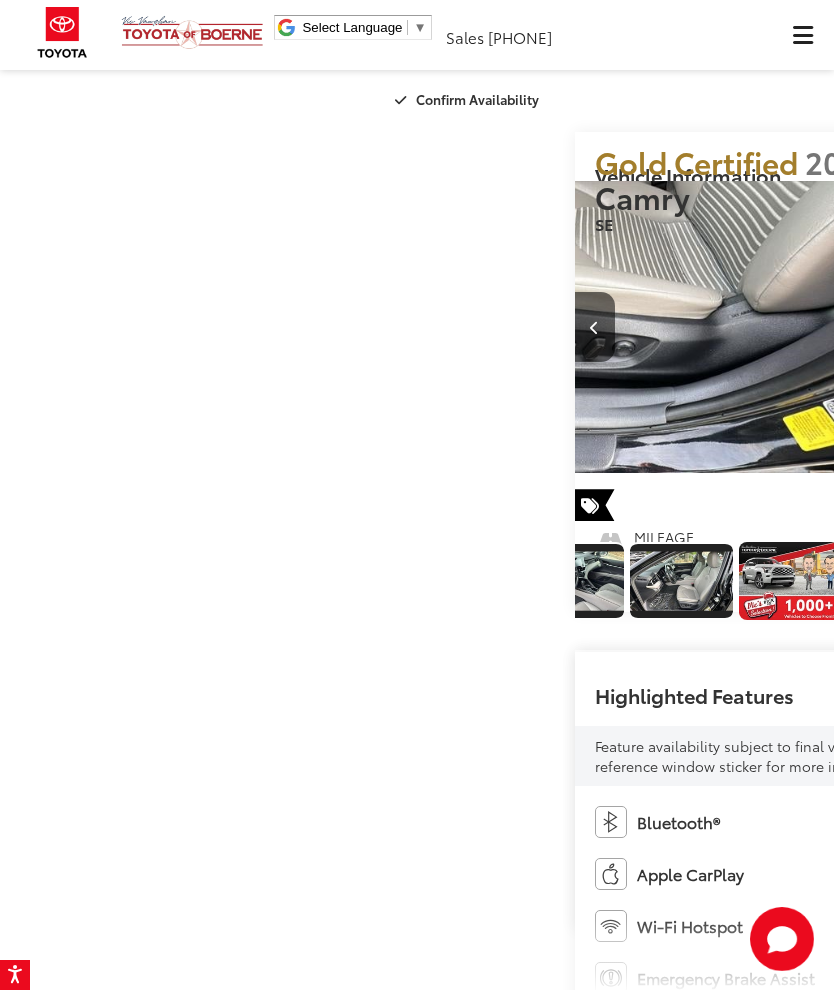 click at bounding box center [-232, 104] 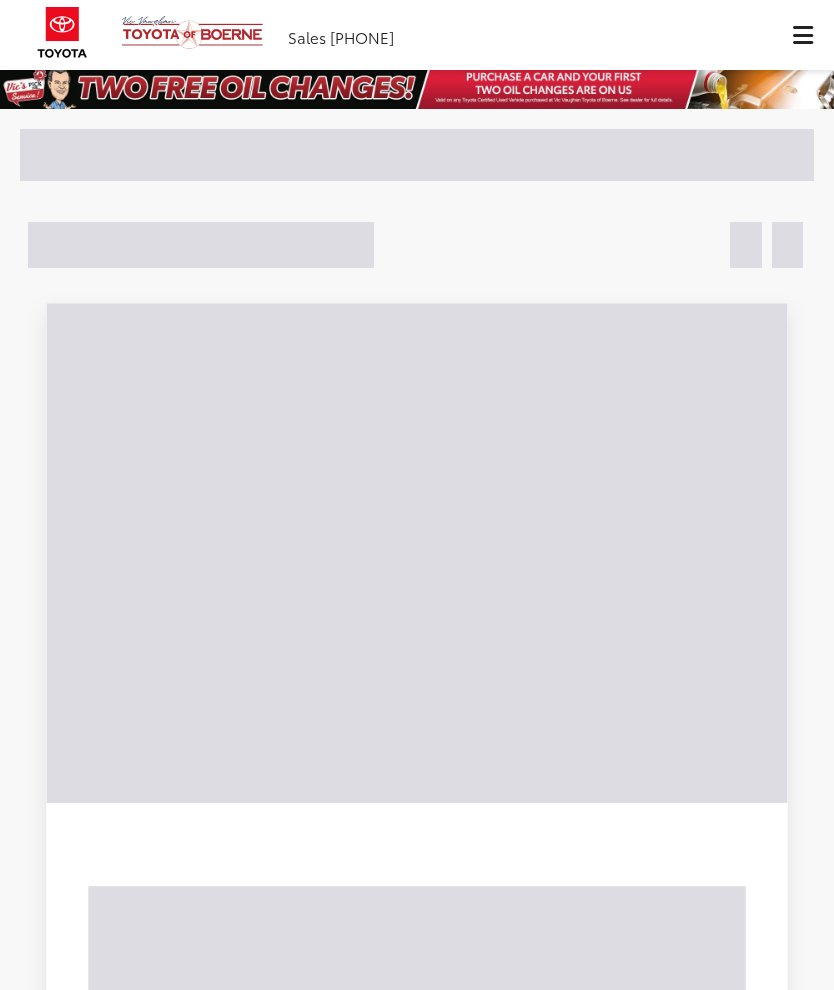 scroll, scrollTop: 3368, scrollLeft: 0, axis: vertical 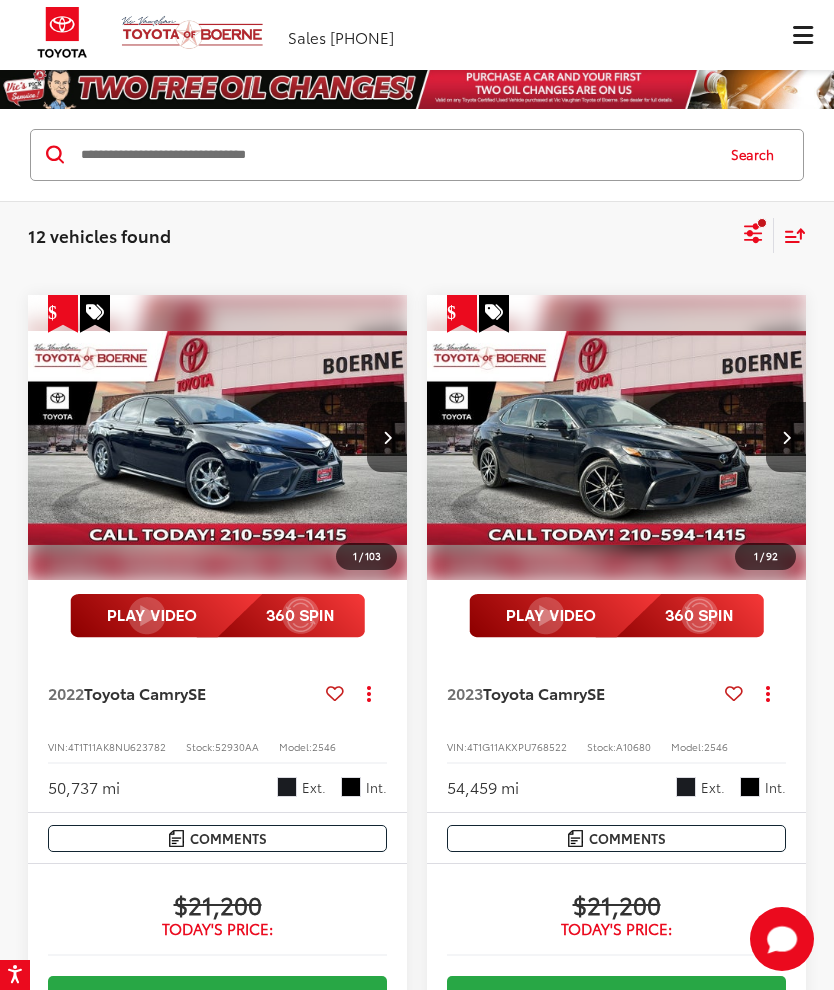 click 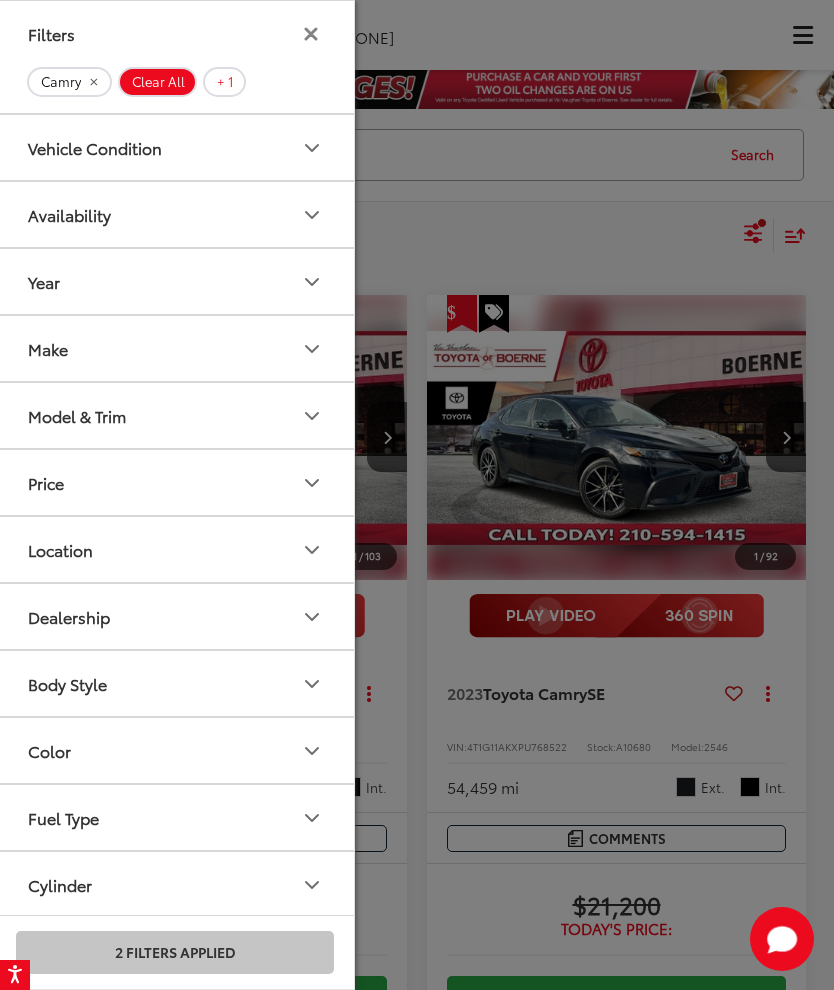 click on "Model & Trim" at bounding box center (176, 415) 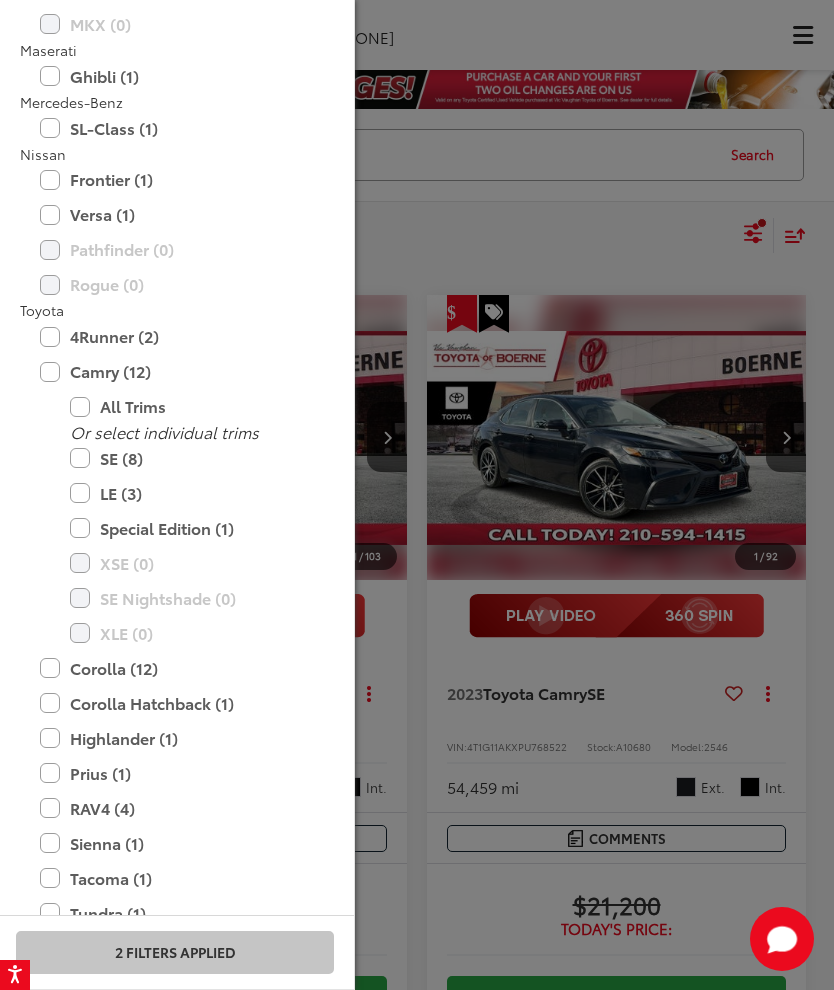 scroll, scrollTop: 2304, scrollLeft: 0, axis: vertical 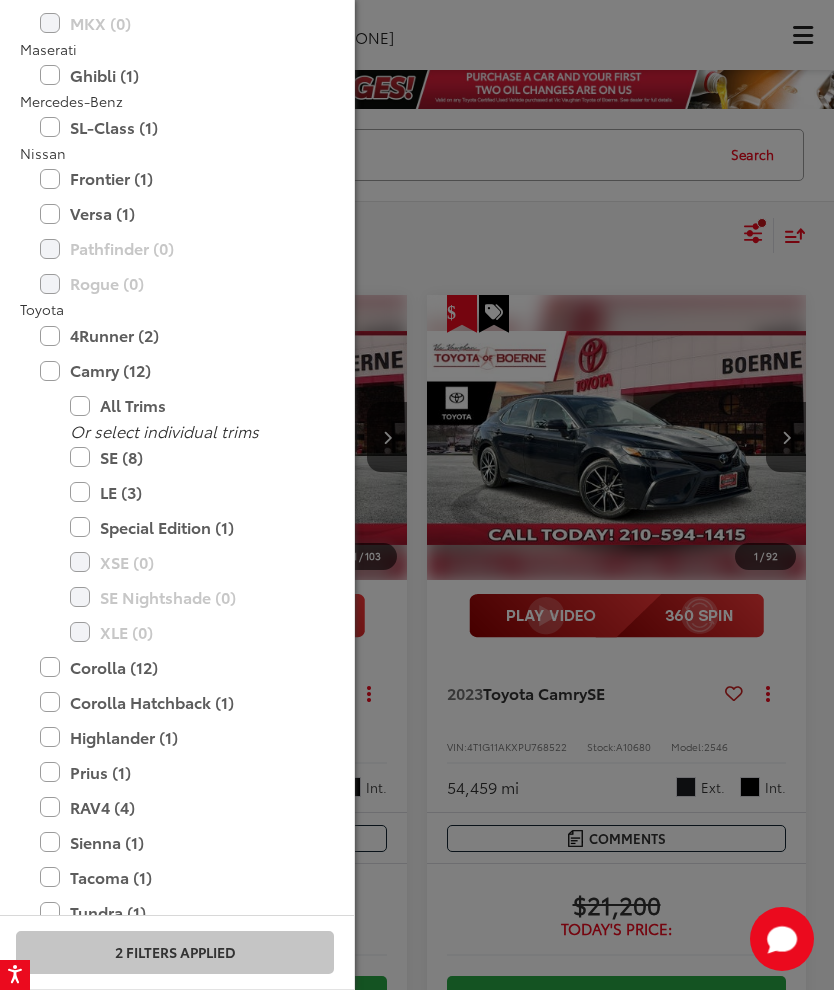 click on "Camry (12)" at bounding box center (175, 370) 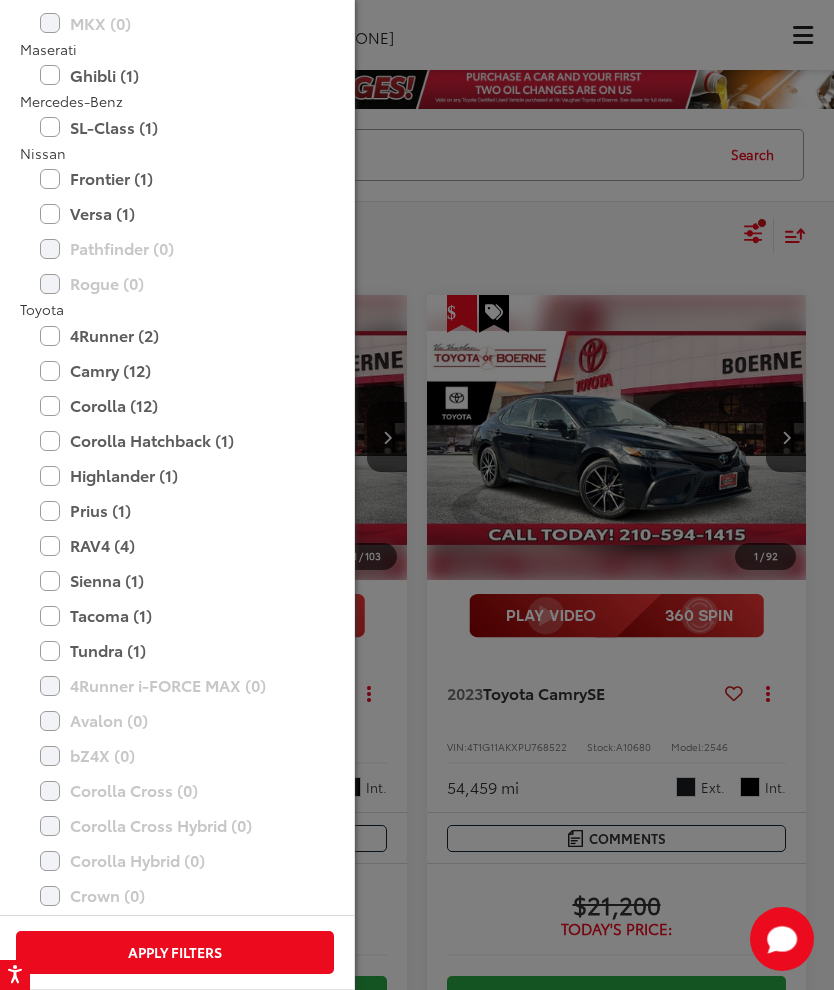 click on "Corolla (12)" at bounding box center [175, 405] 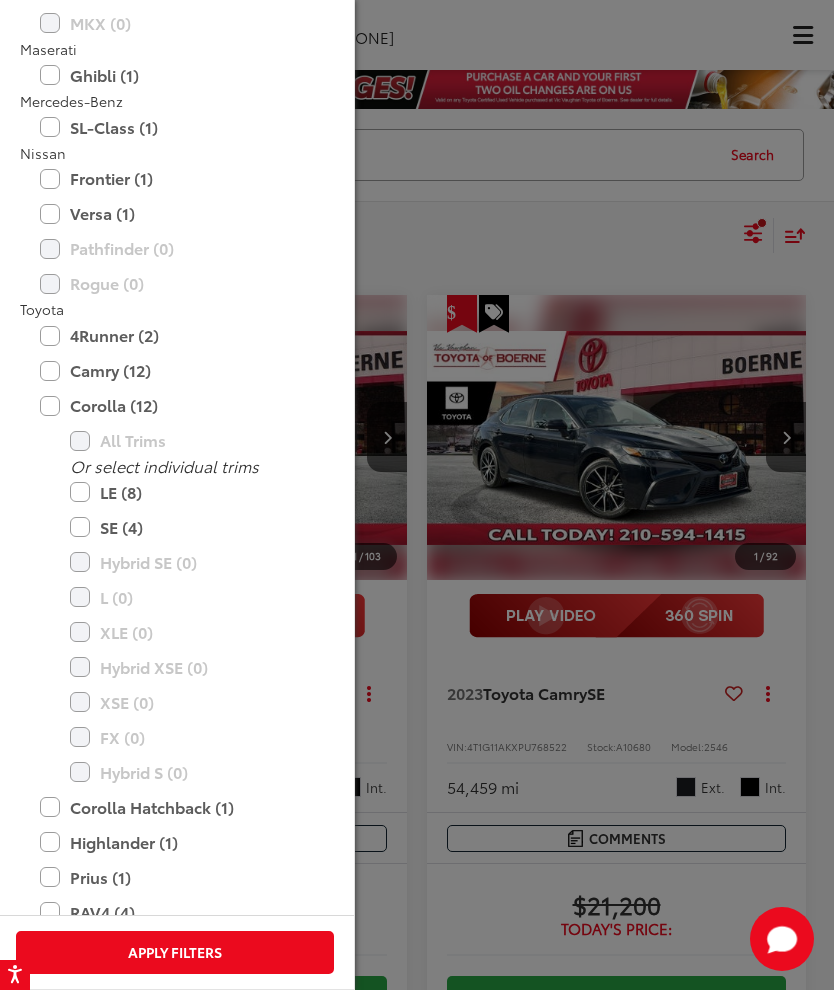 click on "LE (8)" at bounding box center (190, 492) 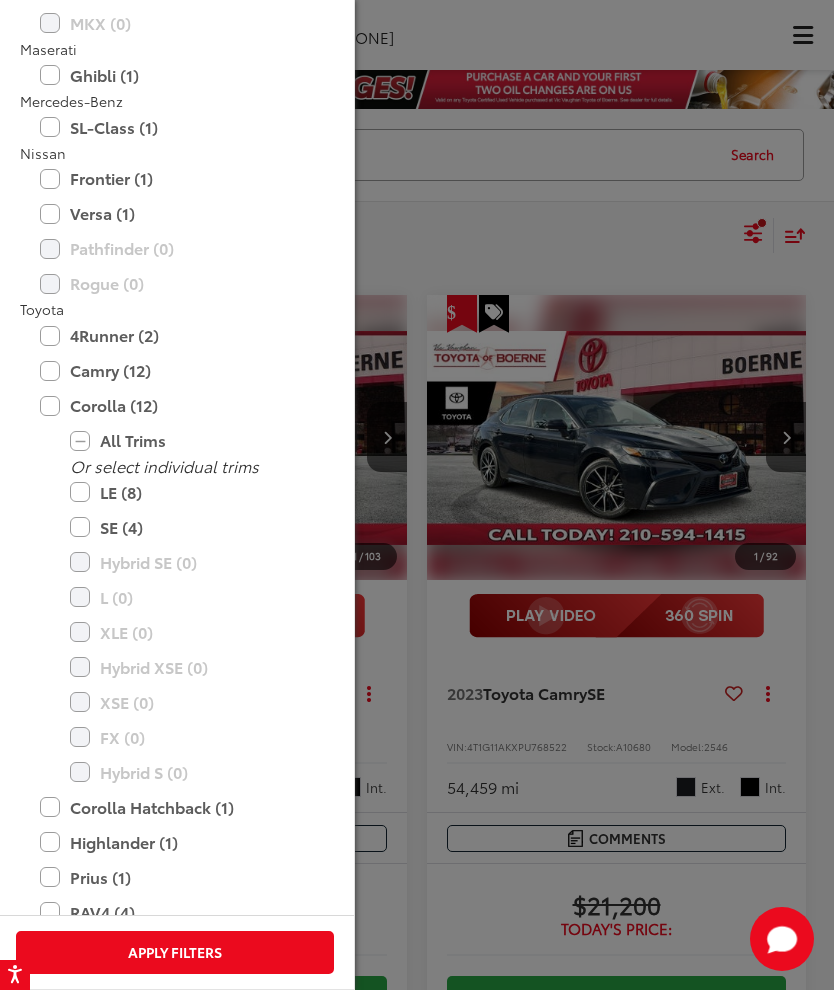 click on "LE (8)" at bounding box center [190, 492] 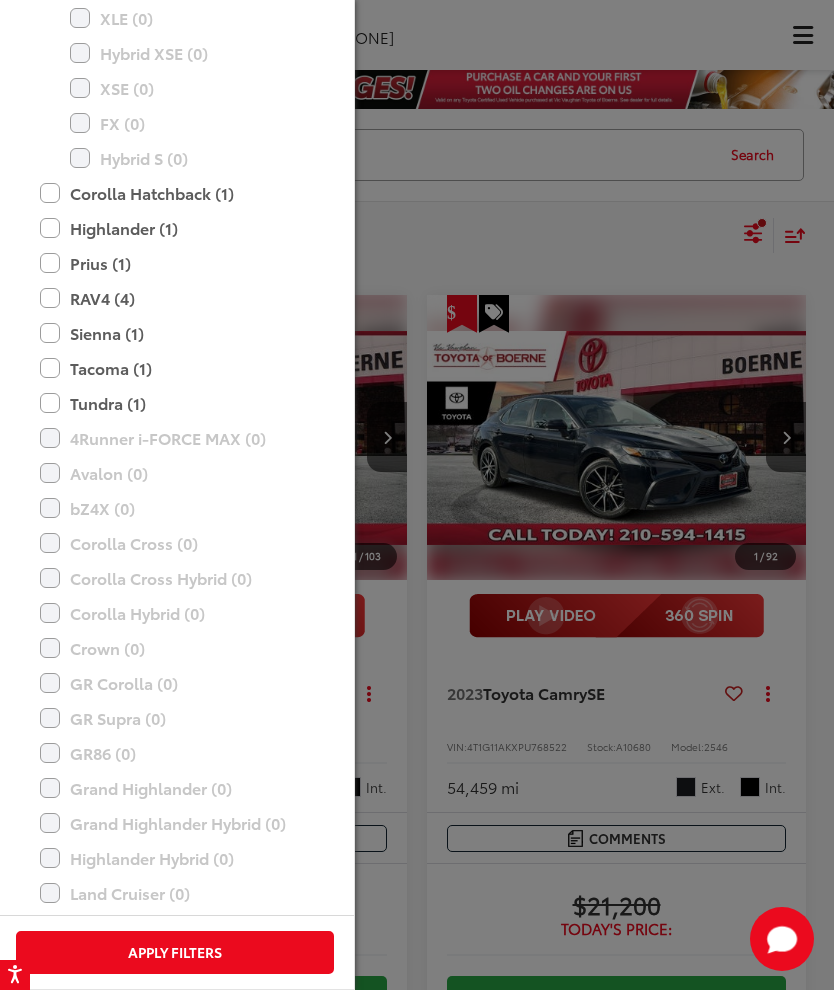 scroll, scrollTop: 2923, scrollLeft: 0, axis: vertical 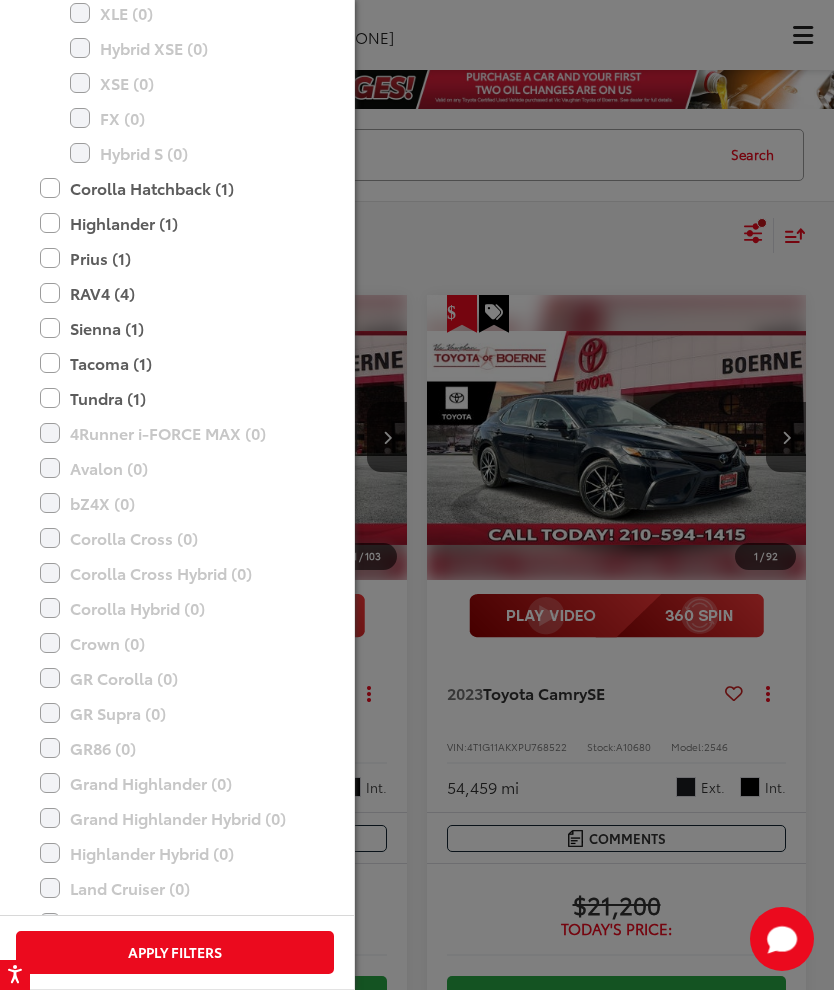 click on "Sienna (1)" at bounding box center [175, 328] 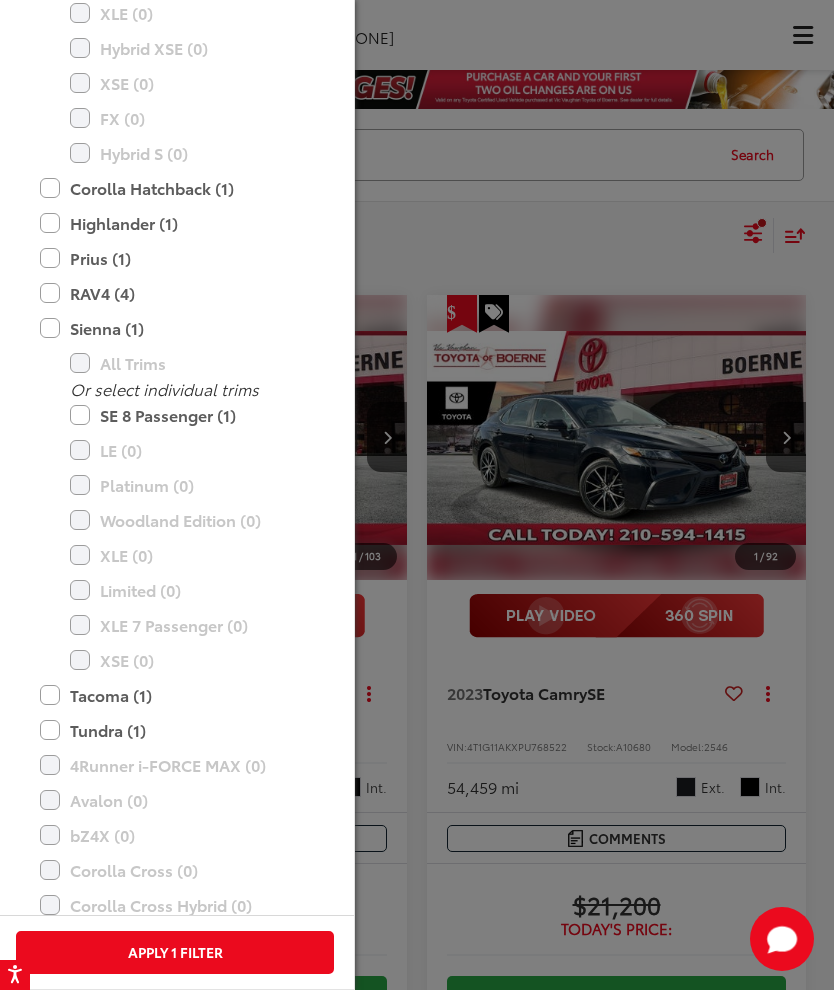 click on "Apply 1 Filter" at bounding box center (175, 952) 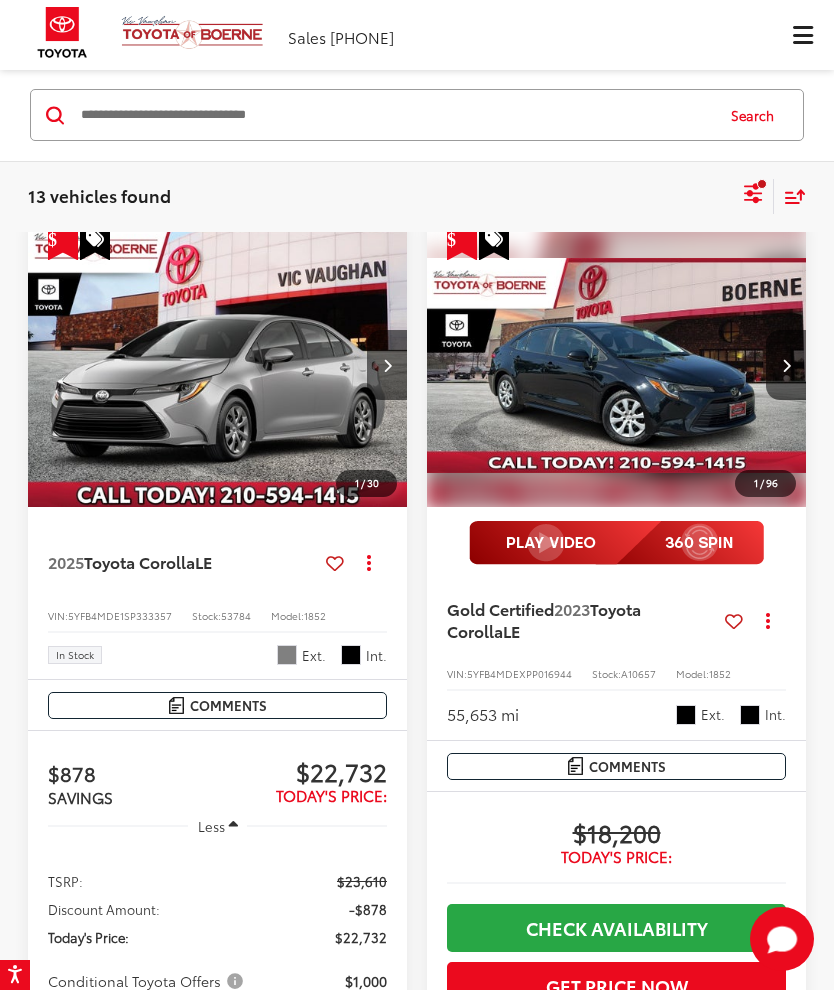 scroll, scrollTop: 115, scrollLeft: 0, axis: vertical 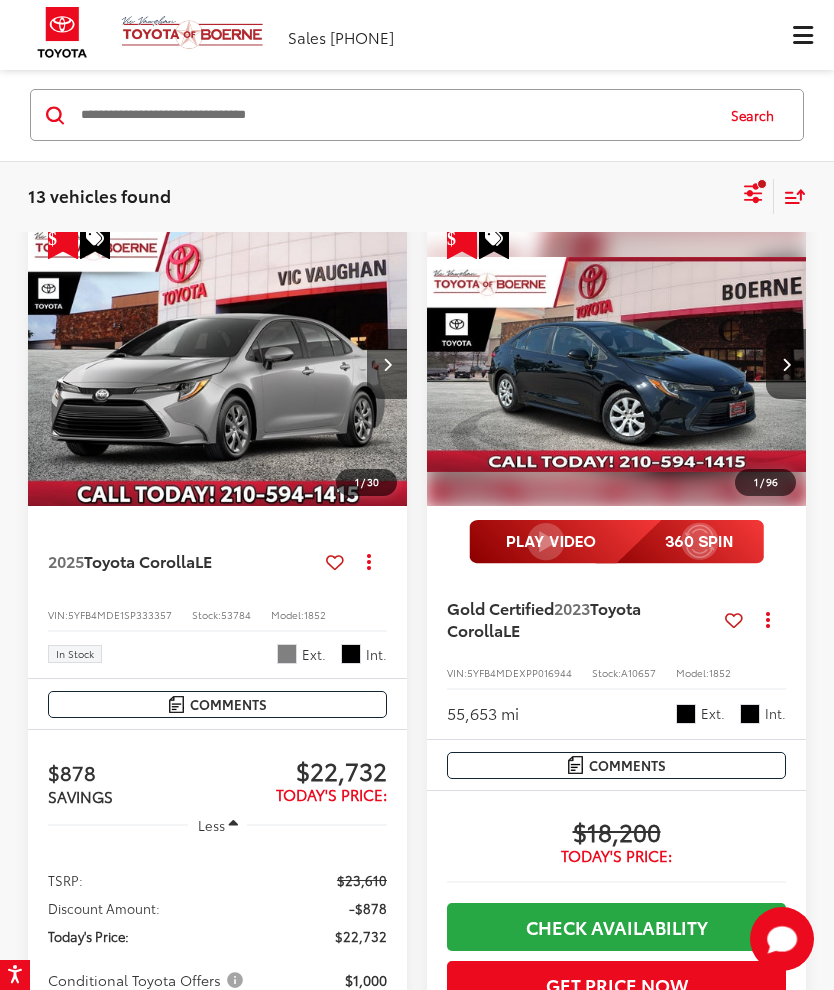 click at bounding box center (786, 364) 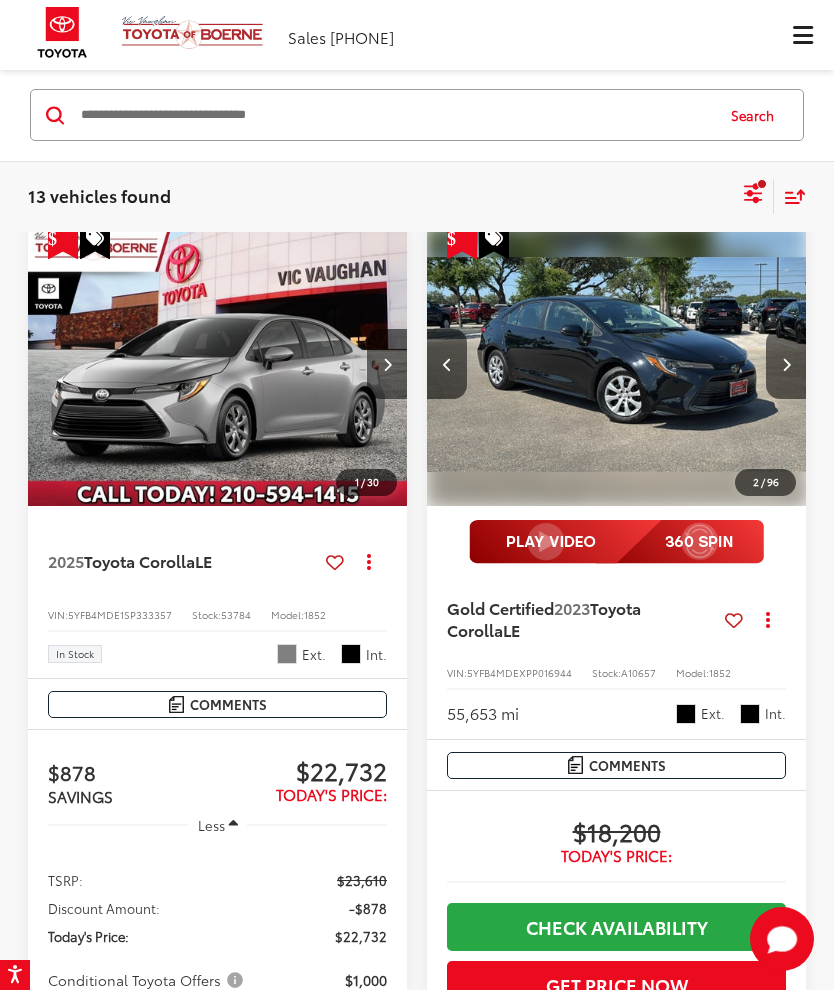 click at bounding box center (786, 364) 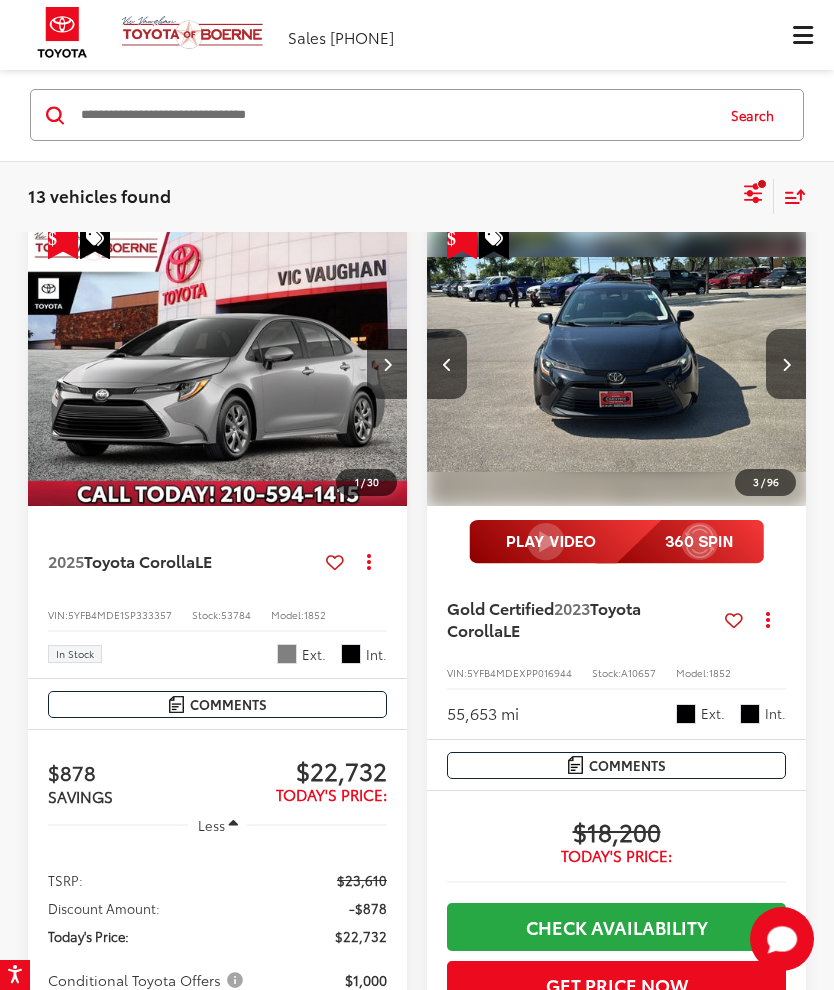 click at bounding box center (786, 364) 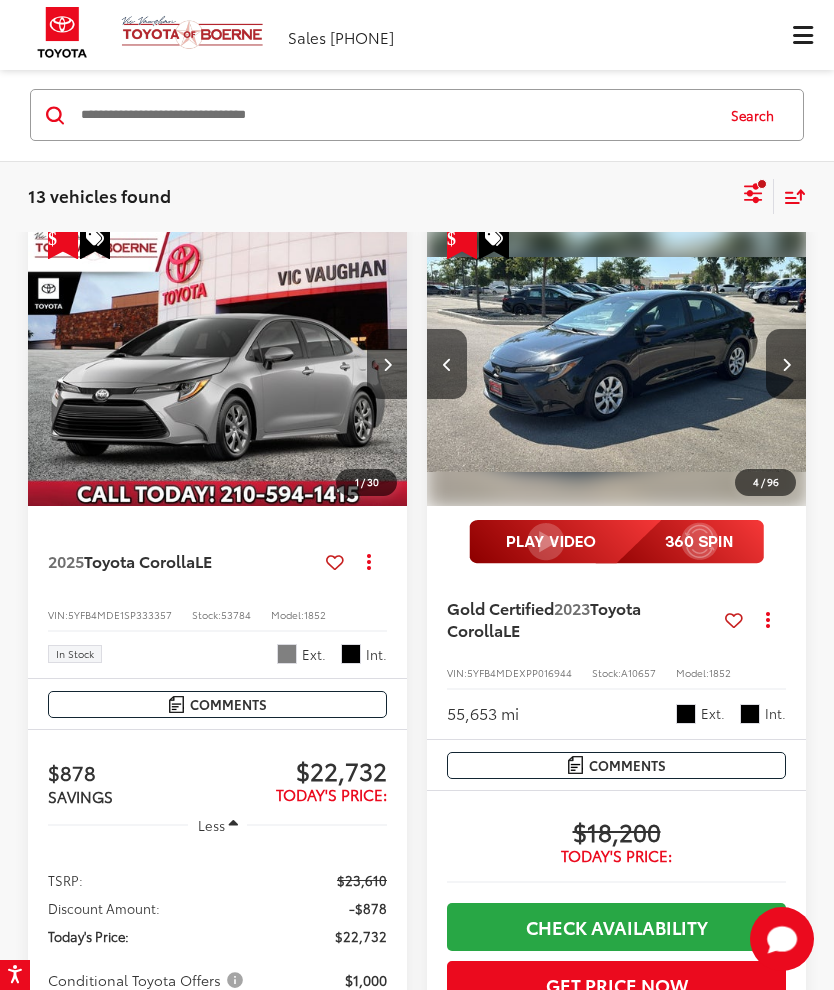 click at bounding box center [786, 364] 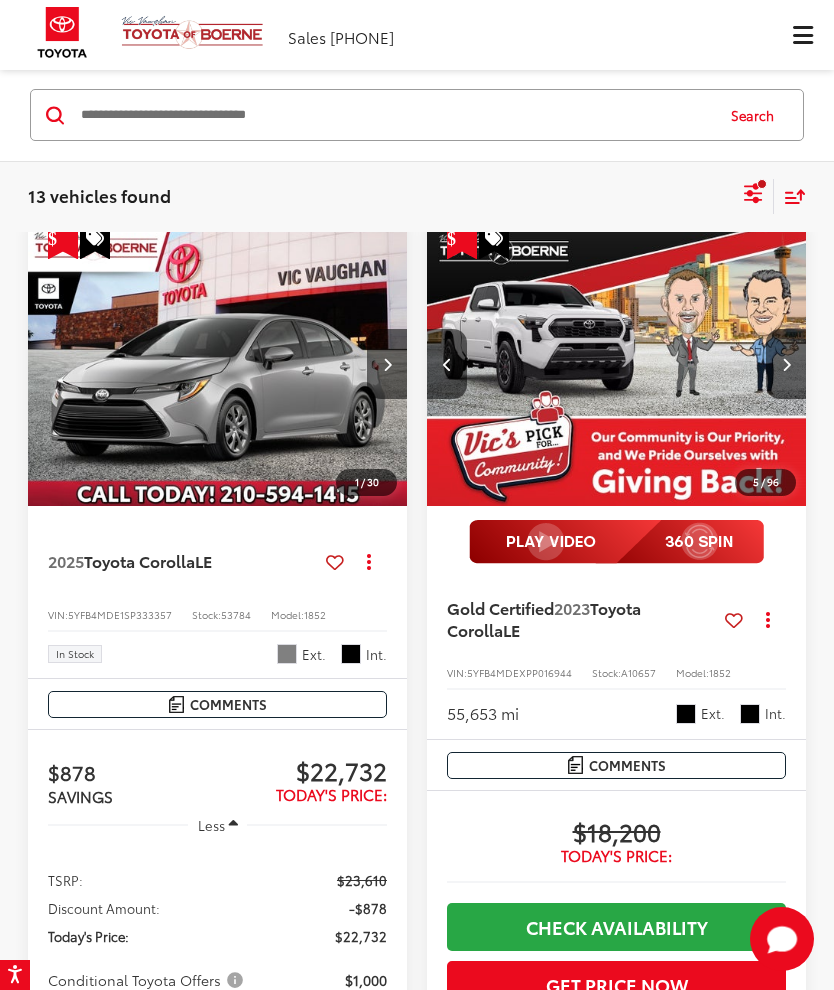 click at bounding box center (786, 364) 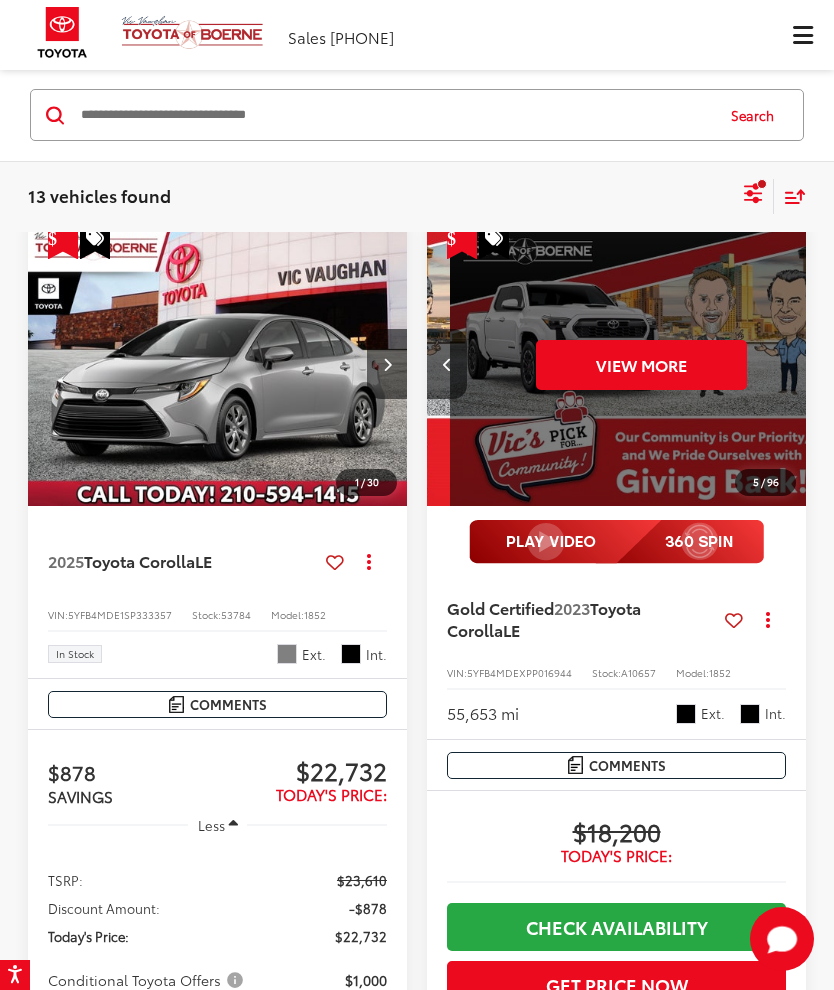 scroll, scrollTop: 0, scrollLeft: 1906, axis: horizontal 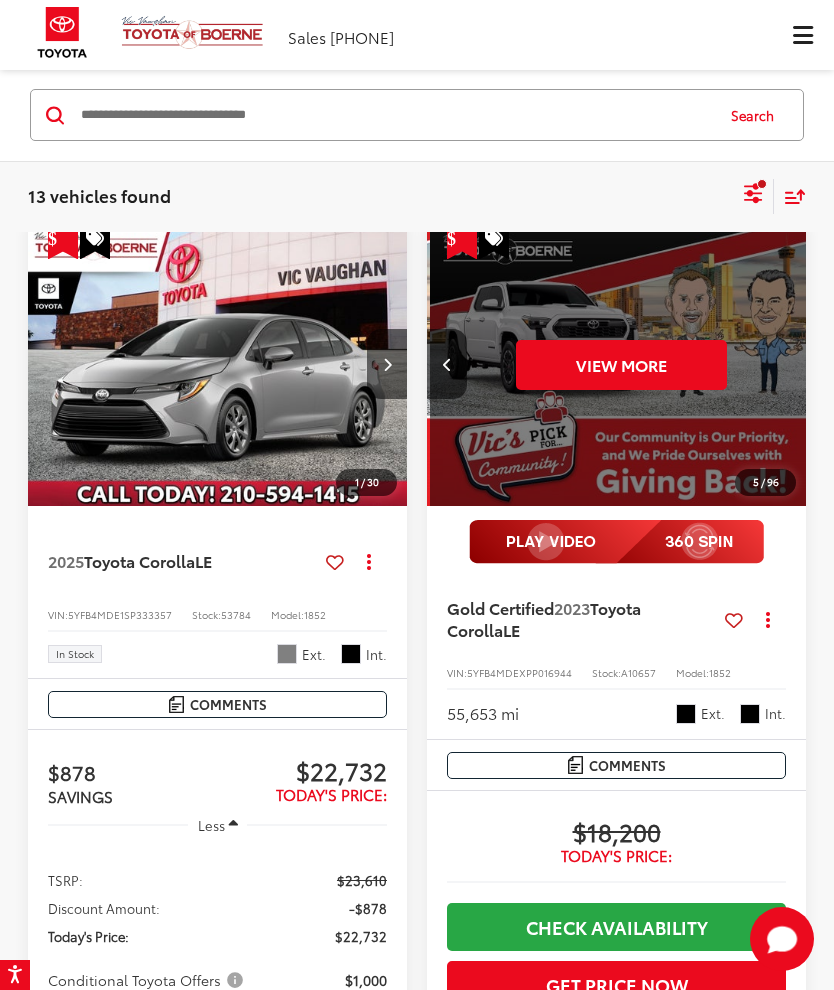 click on "View More" at bounding box center [621, 364] 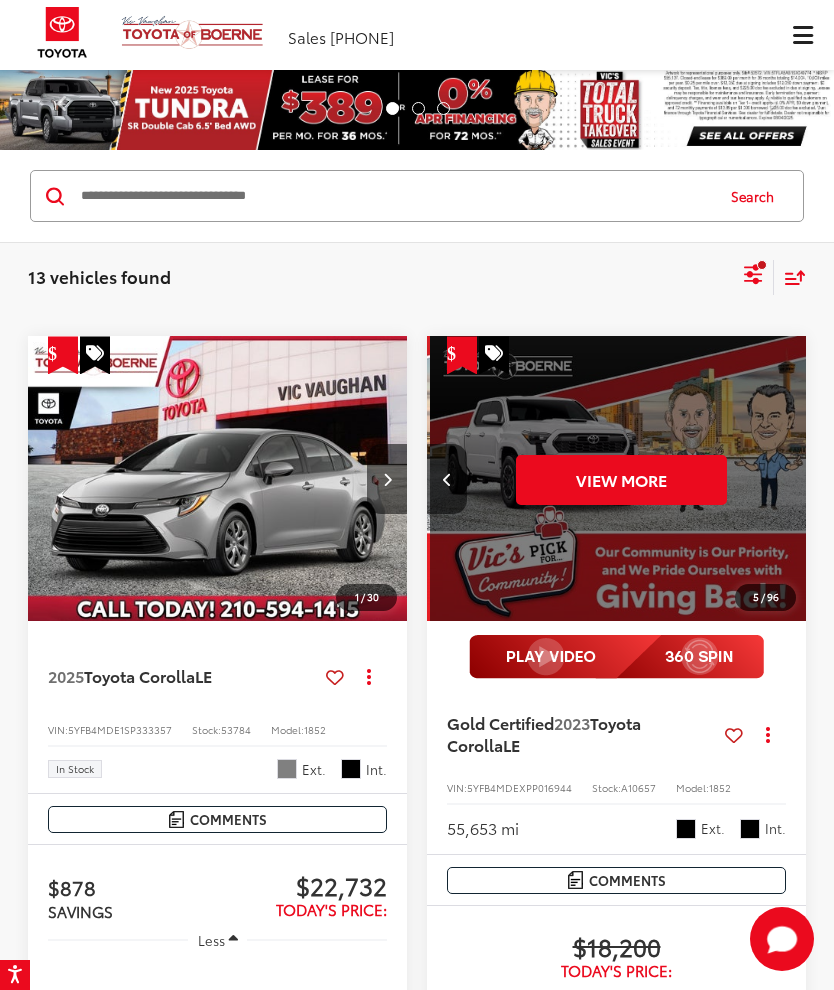scroll, scrollTop: 0, scrollLeft: 1911, axis: horizontal 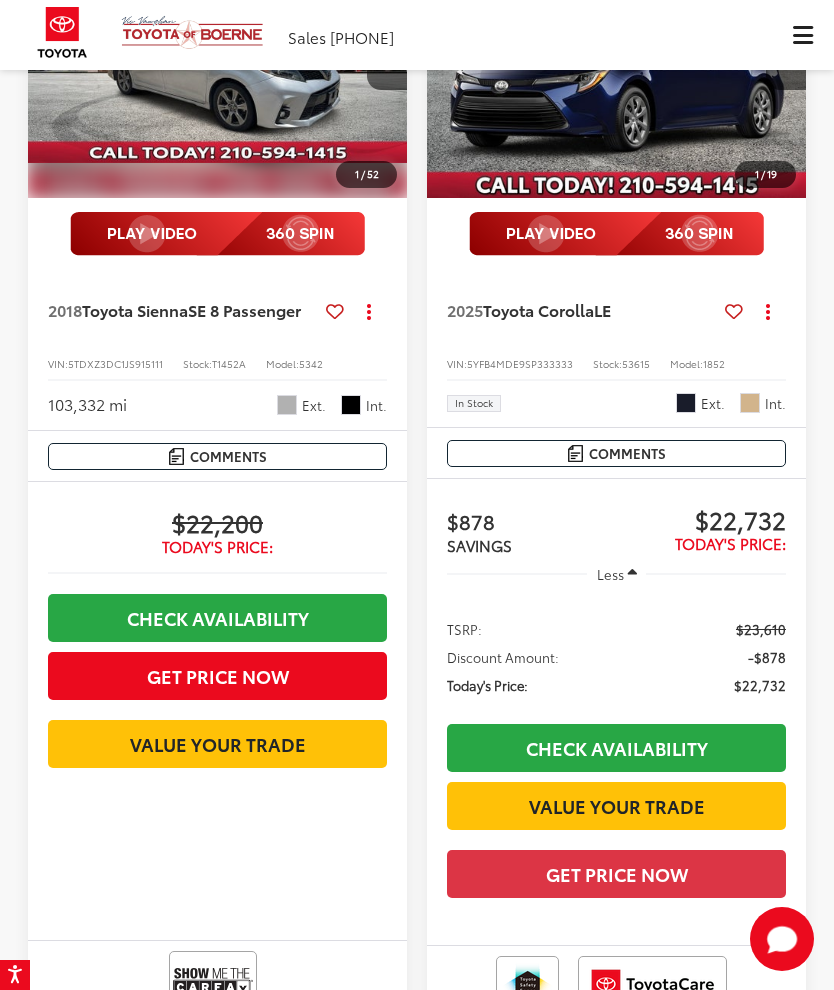 click at bounding box center [218, 56] 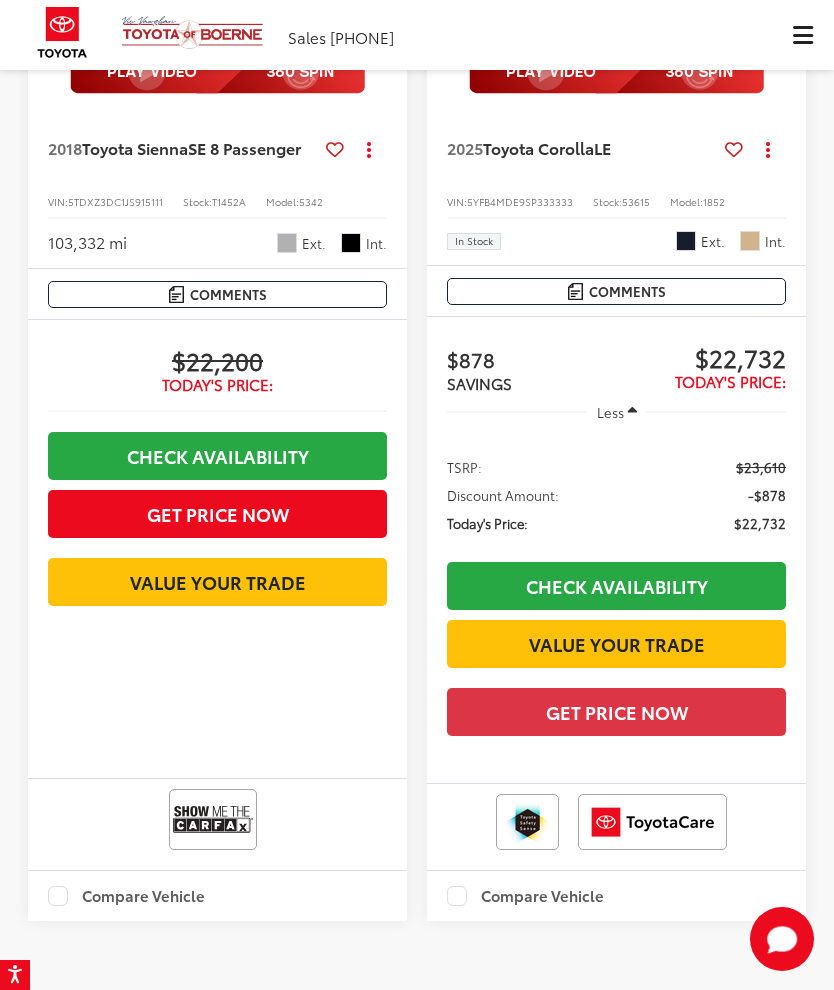 scroll, scrollTop: 6023, scrollLeft: 0, axis: vertical 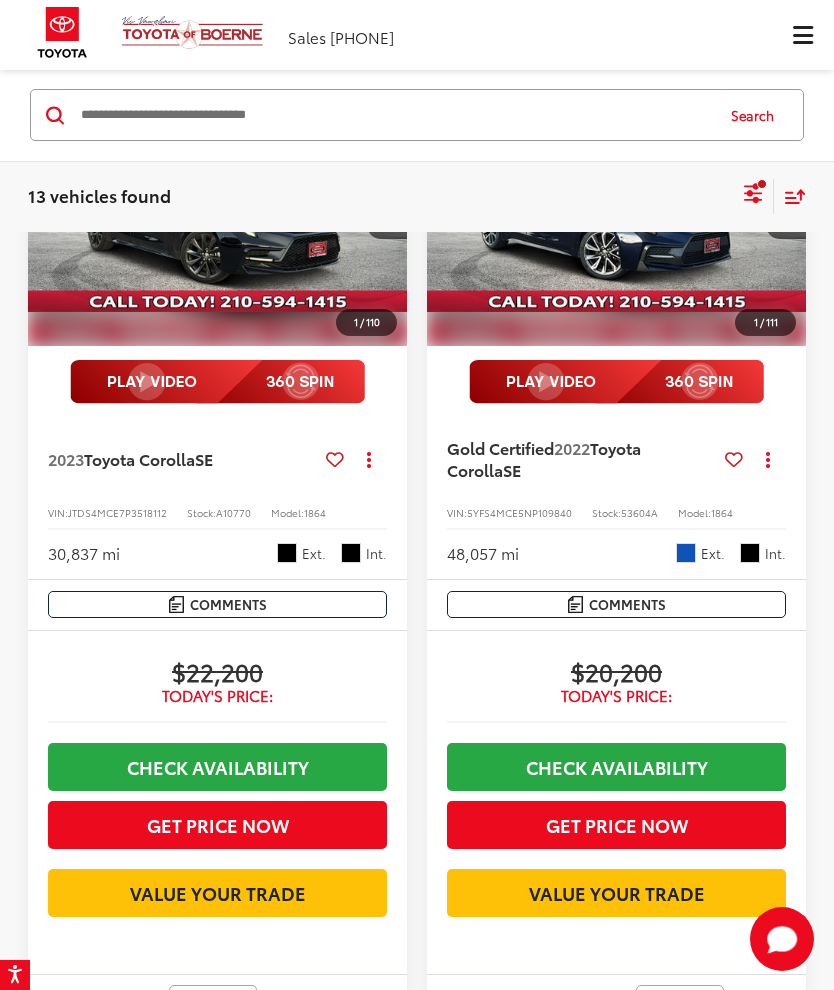 click 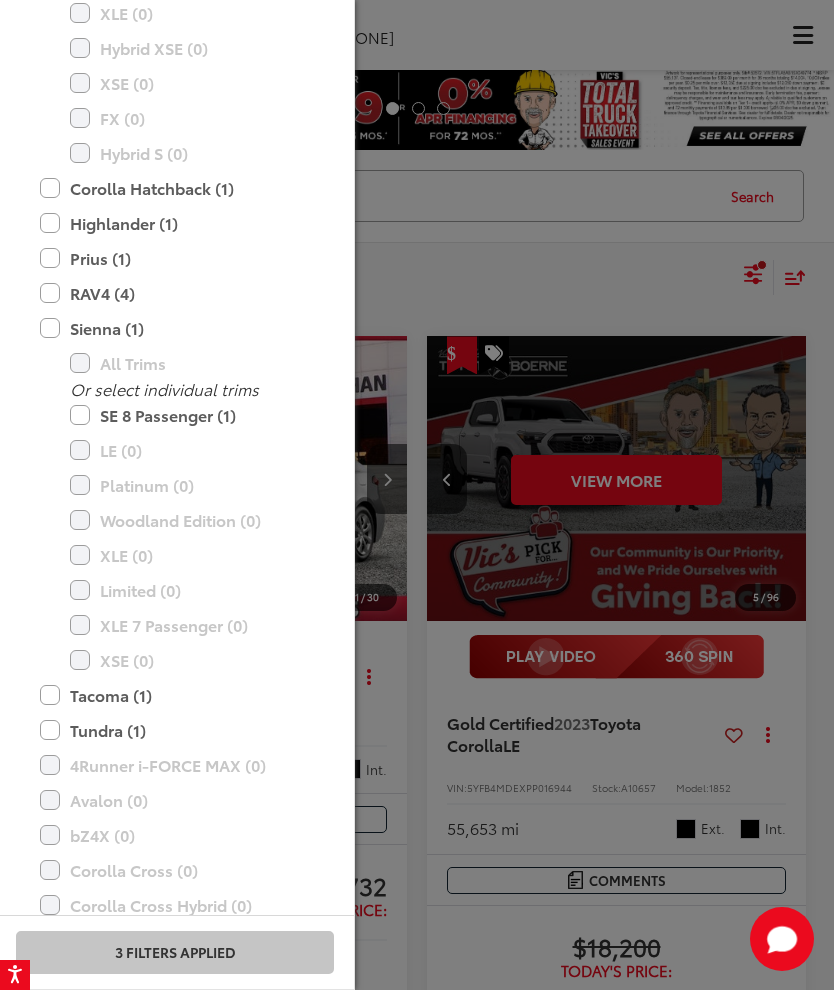 scroll, scrollTop: 73, scrollLeft: 0, axis: vertical 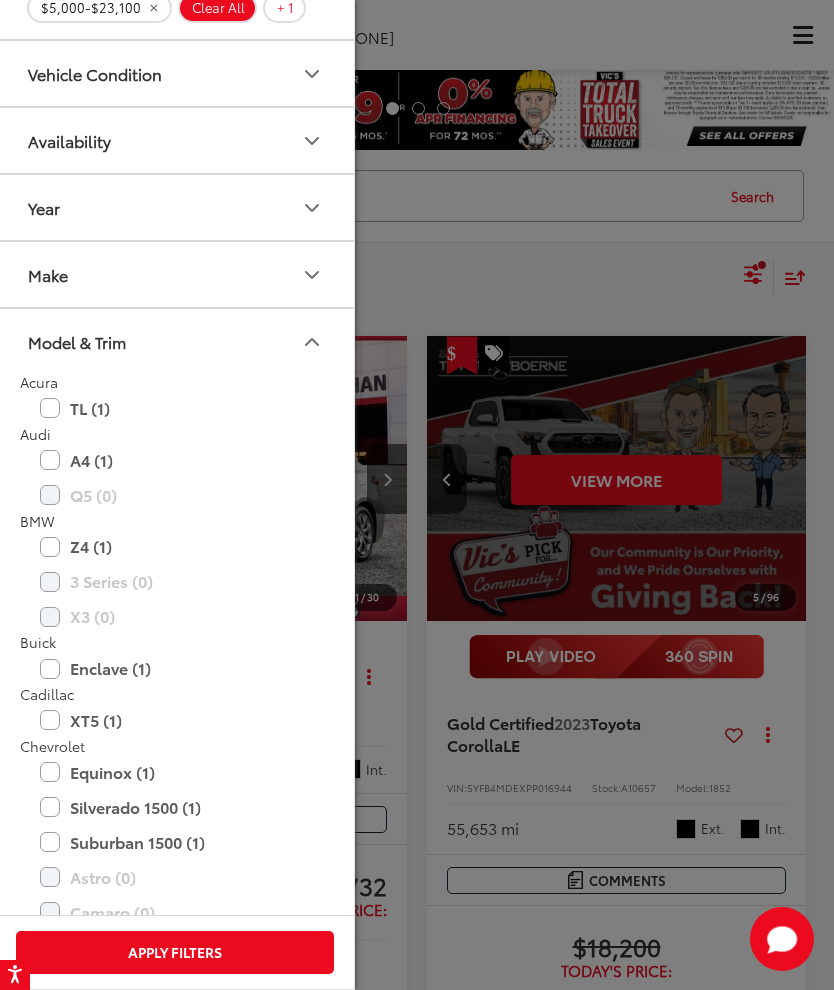 click on "Model & Trim" at bounding box center (77, 341) 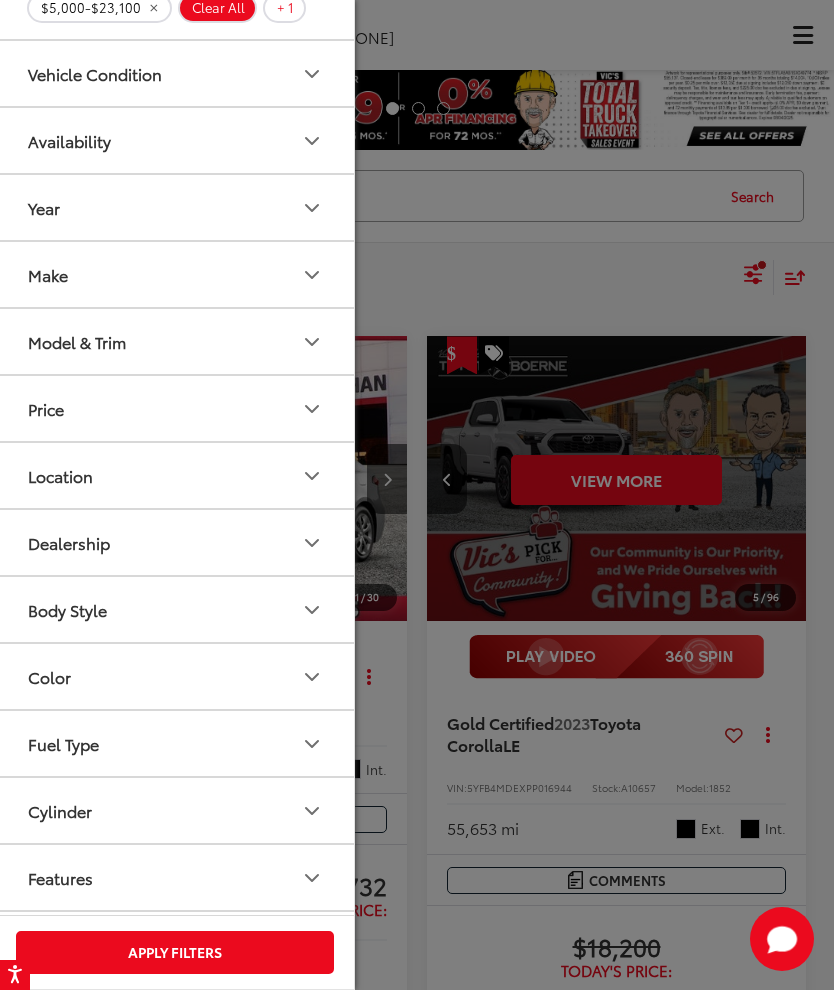 click on "Make" at bounding box center [176, 274] 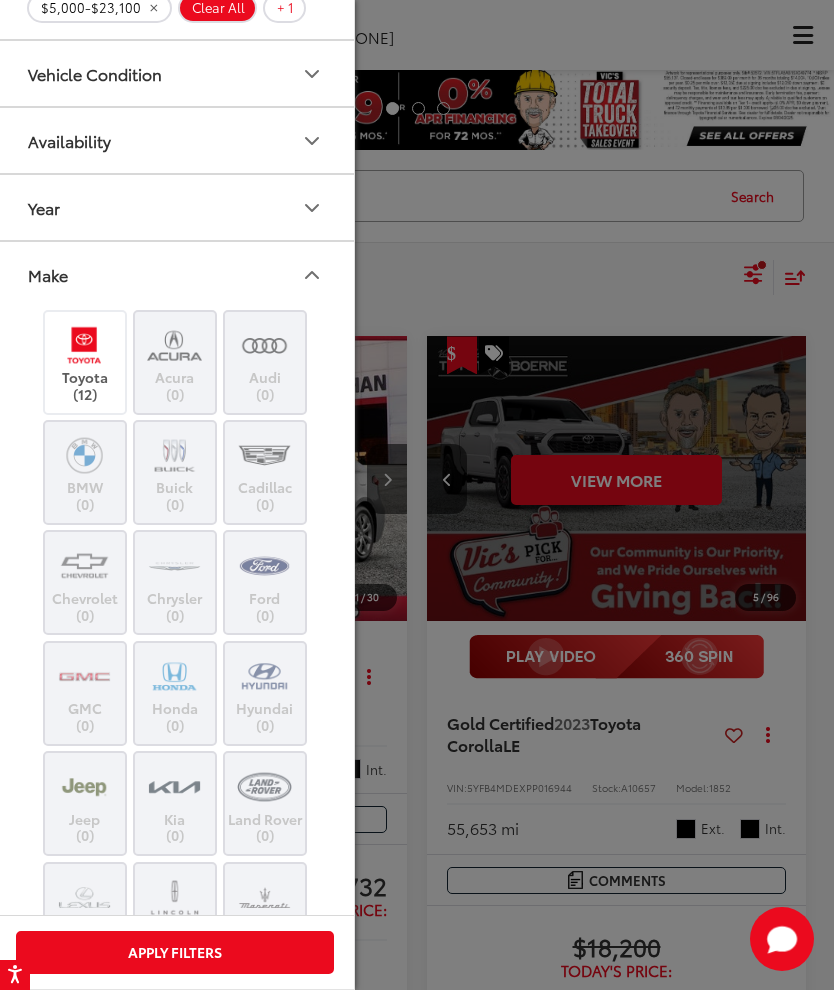 click on "Make" at bounding box center [48, 274] 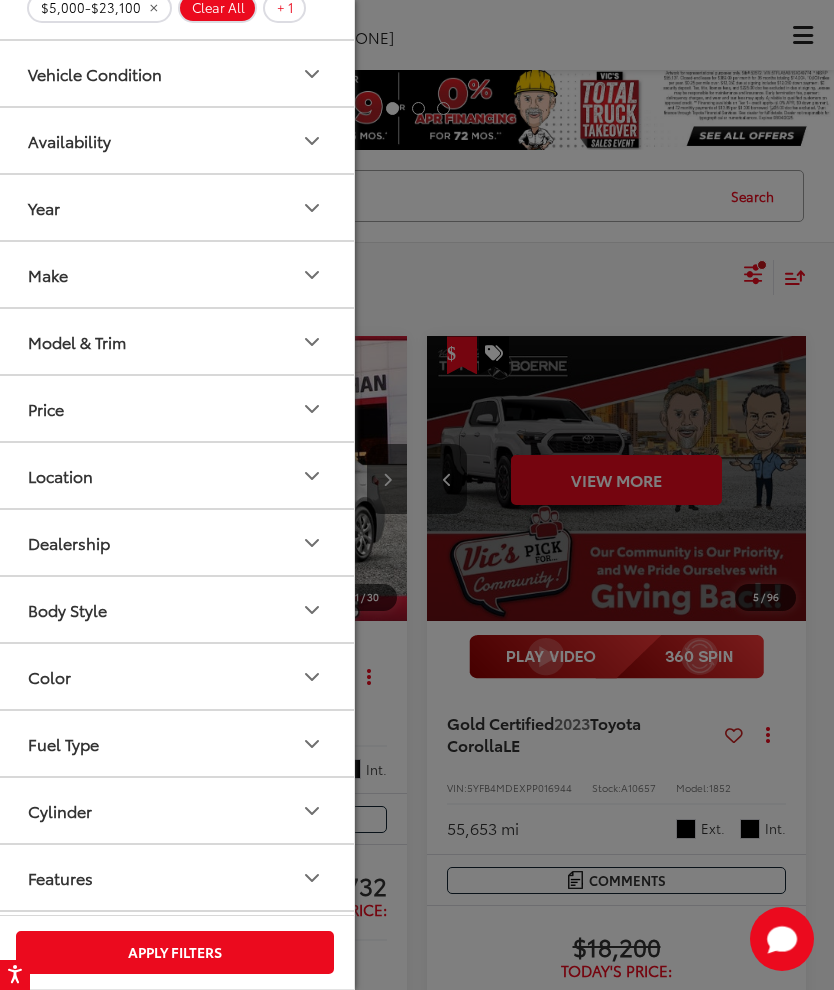 click on "Price" at bounding box center [46, 408] 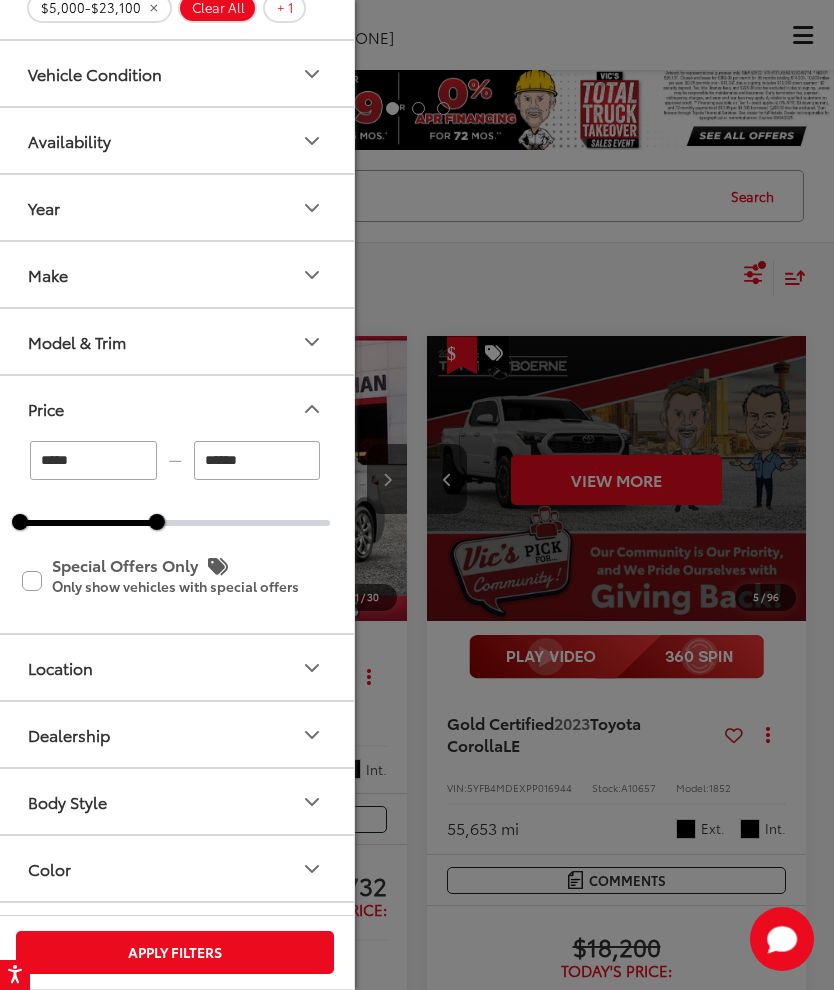 click on "Model & Trim" at bounding box center [77, 341] 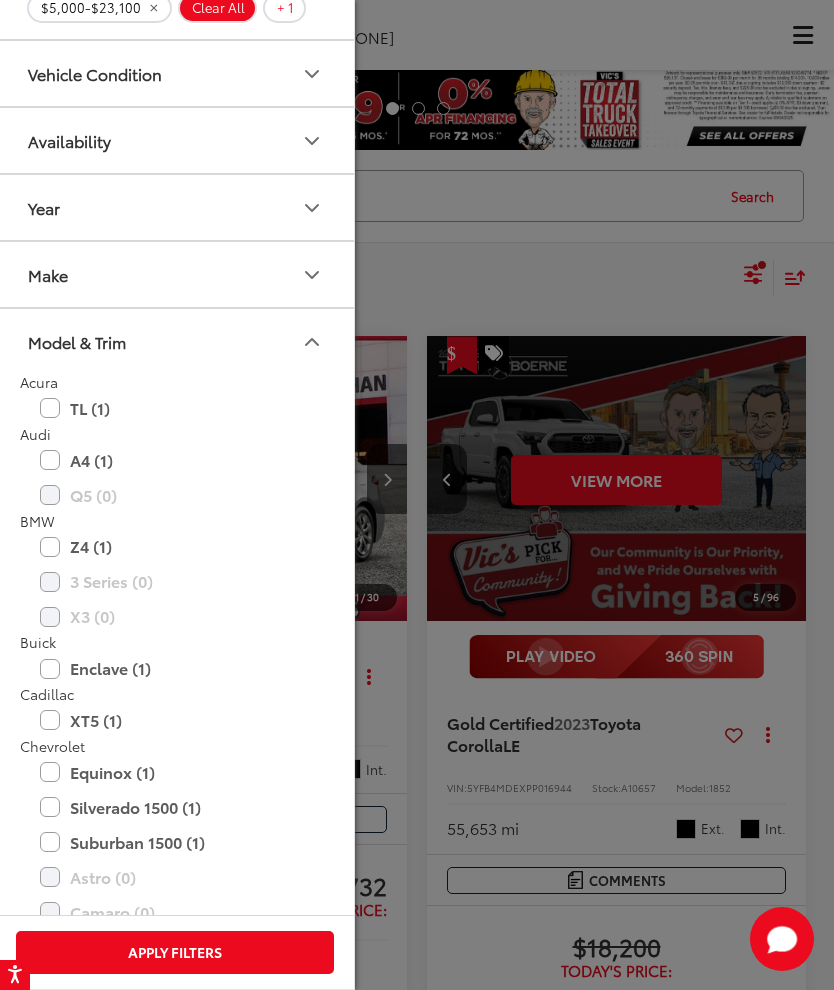 click on "Model & Trim" at bounding box center [77, 341] 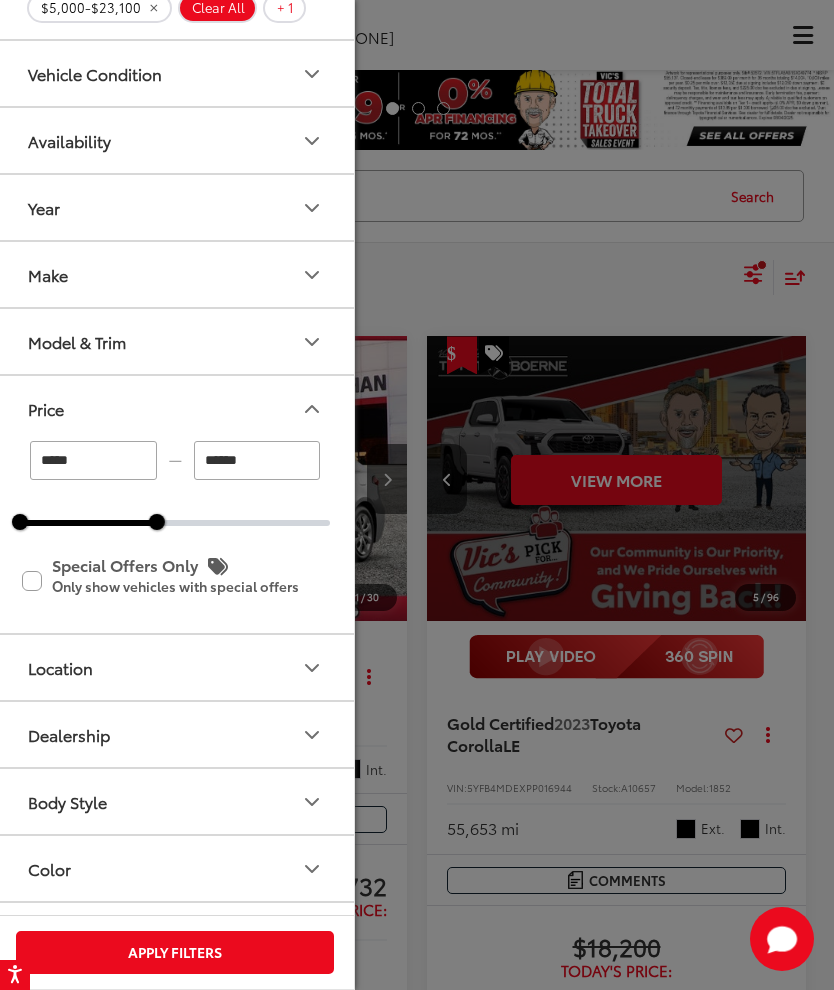 click on "Price" at bounding box center (176, 408) 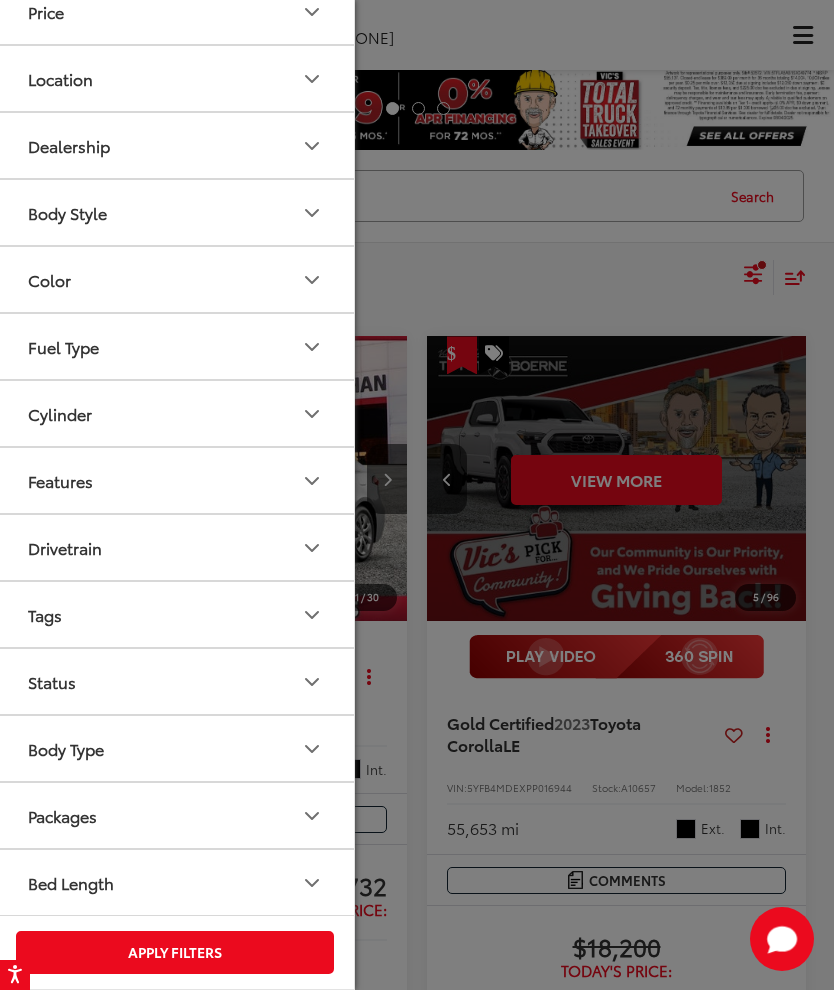 scroll, scrollTop: 471, scrollLeft: 0, axis: vertical 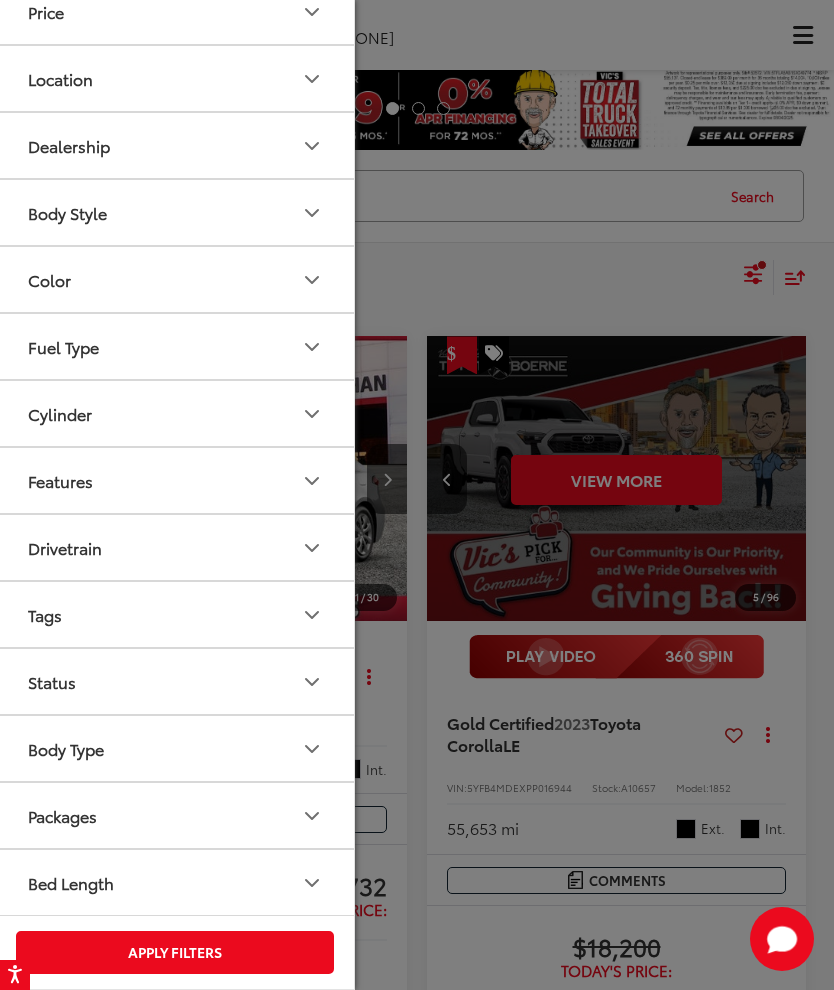 click on "Apply Filters" at bounding box center (175, 952) 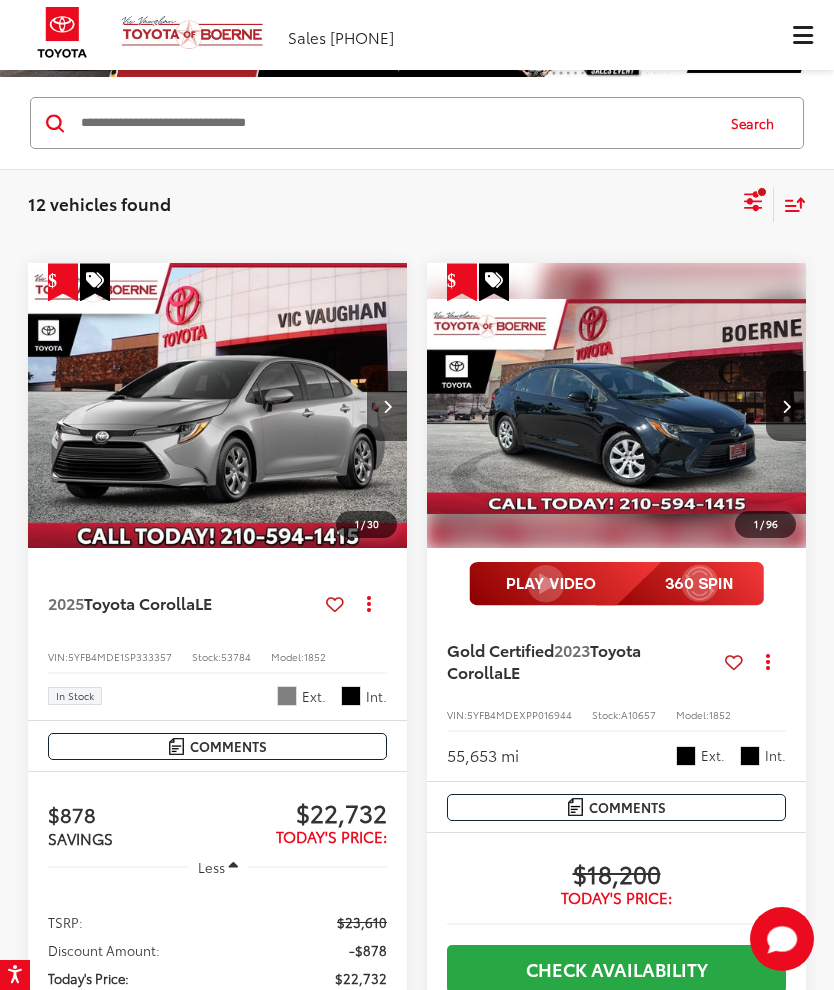 scroll, scrollTop: 401, scrollLeft: 0, axis: vertical 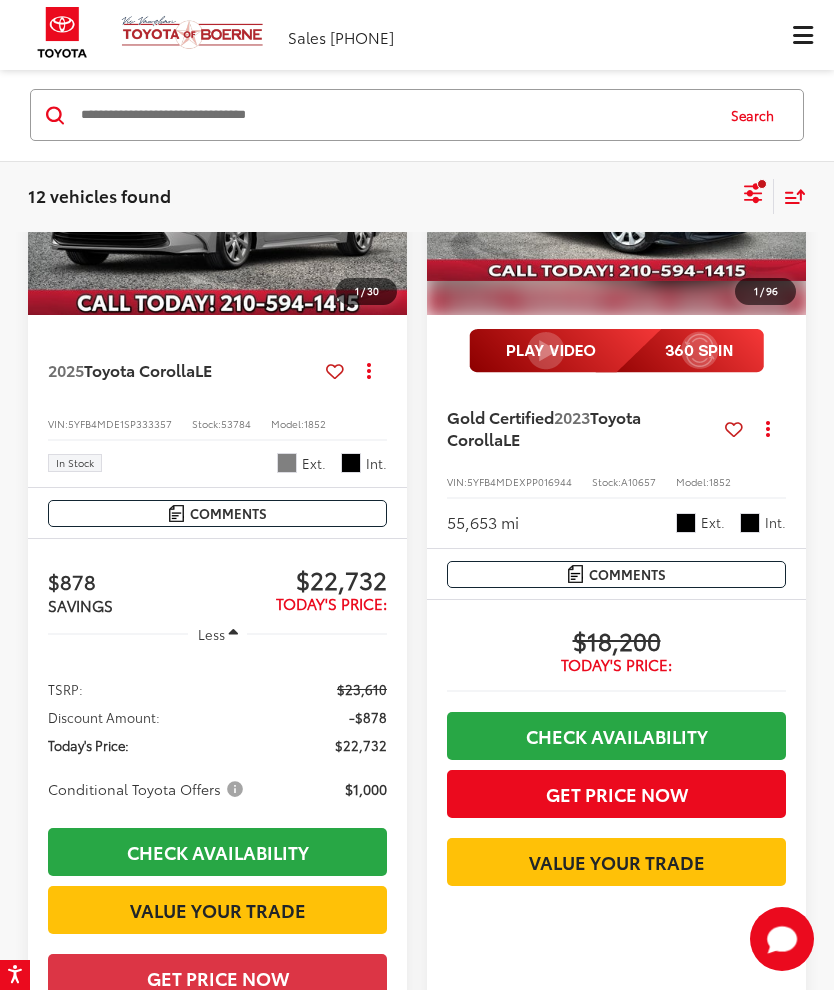 click on "Sort" at bounding box center [790, 195] 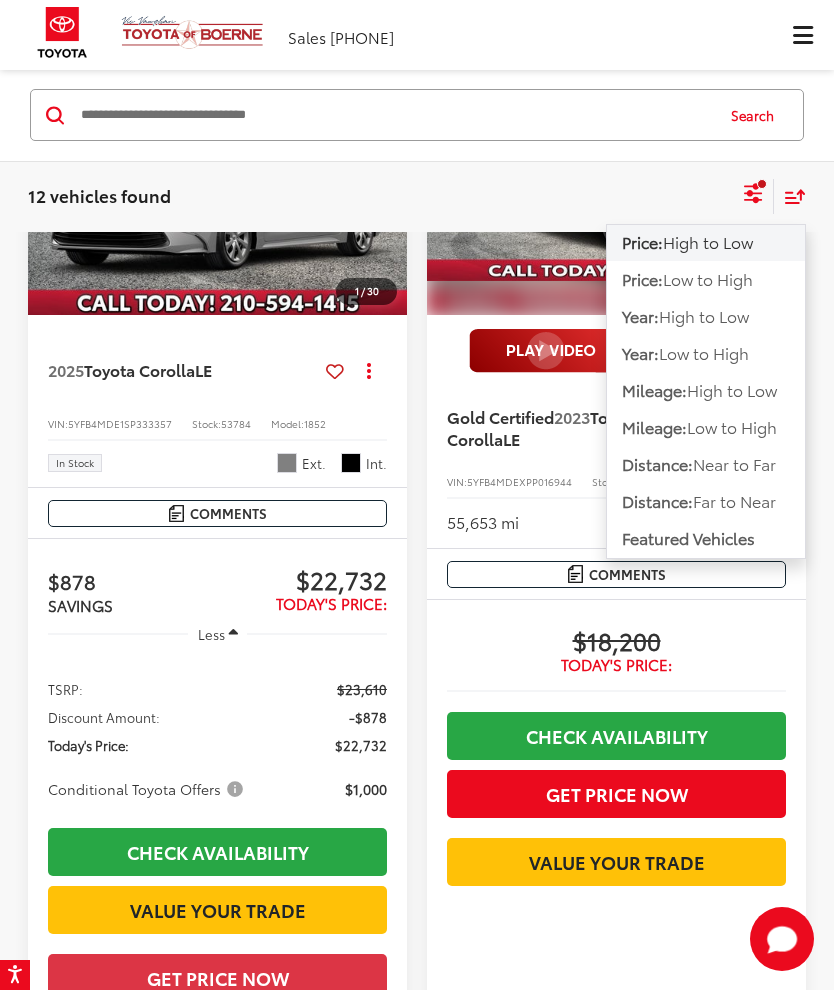 click on "Mileage:" at bounding box center [654, 426] 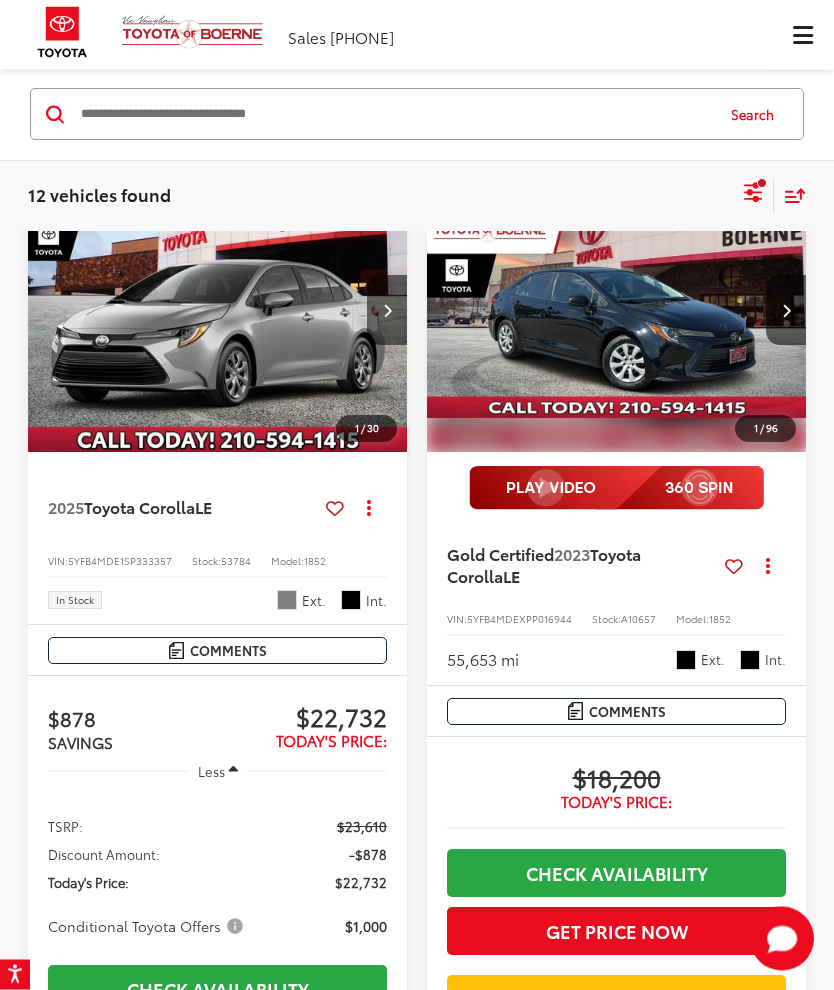 scroll, scrollTop: 150, scrollLeft: 0, axis: vertical 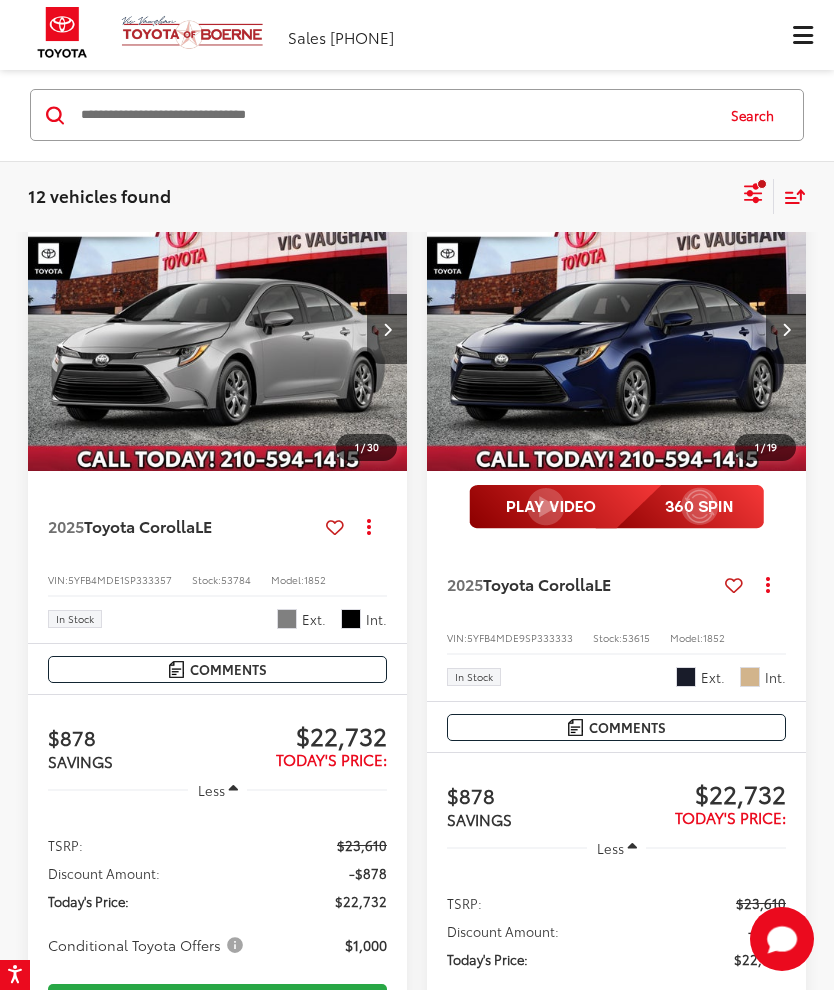 click at bounding box center [802, 35] 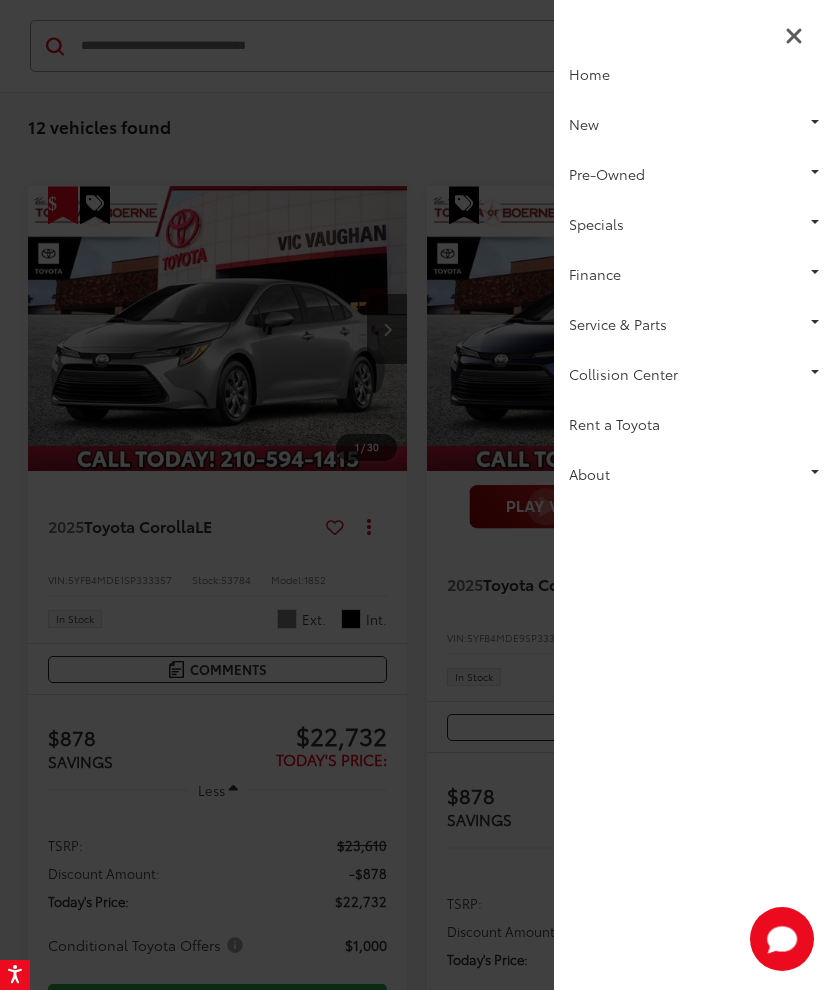 scroll, scrollTop: 0, scrollLeft: 0, axis: both 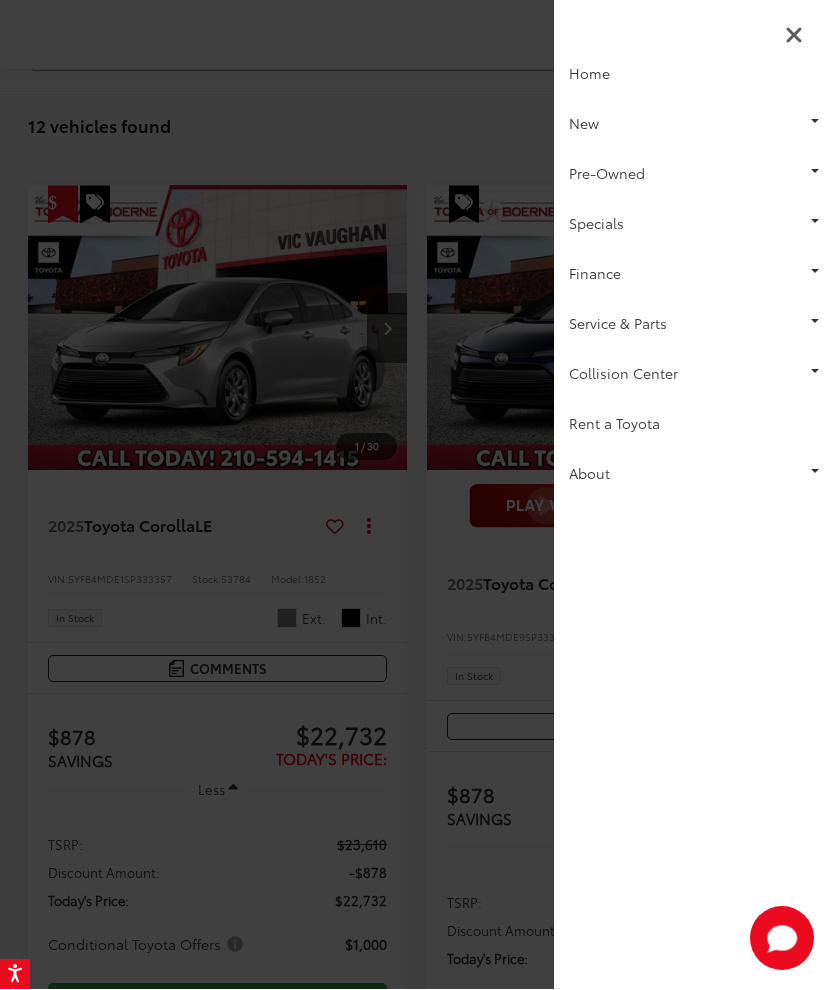 click on "About" at bounding box center (694, 474) 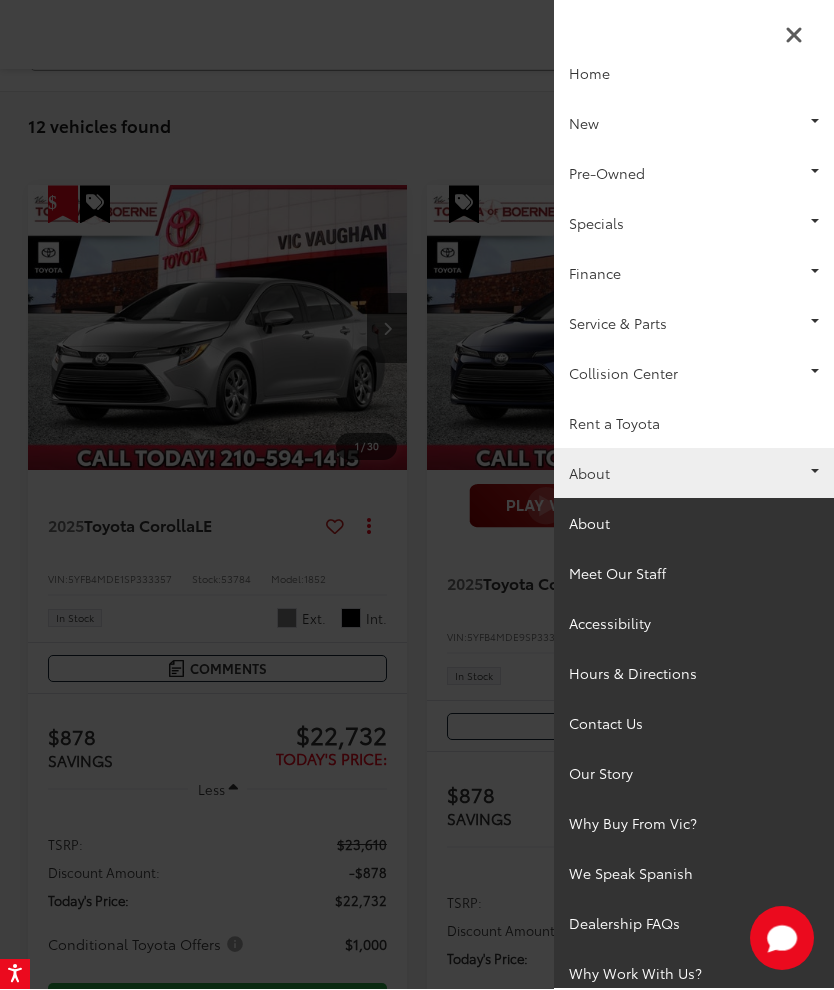 click on "Hours & Directions" at bounding box center (694, 674) 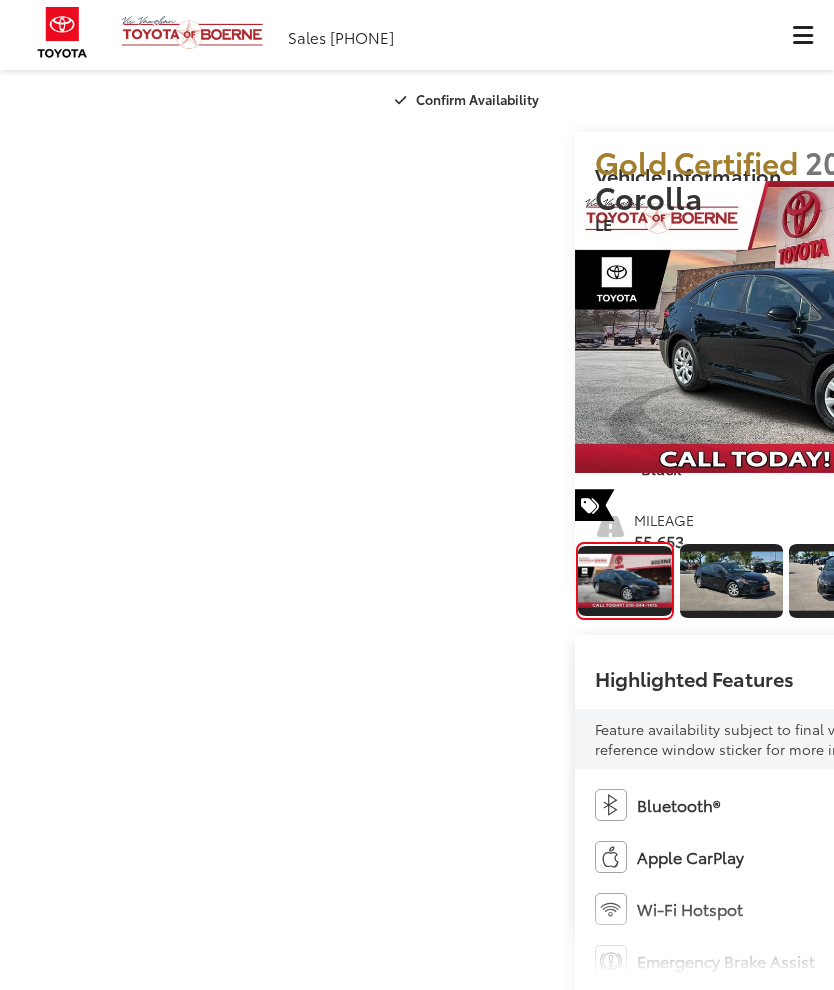 scroll, scrollTop: 34, scrollLeft: 0, axis: vertical 